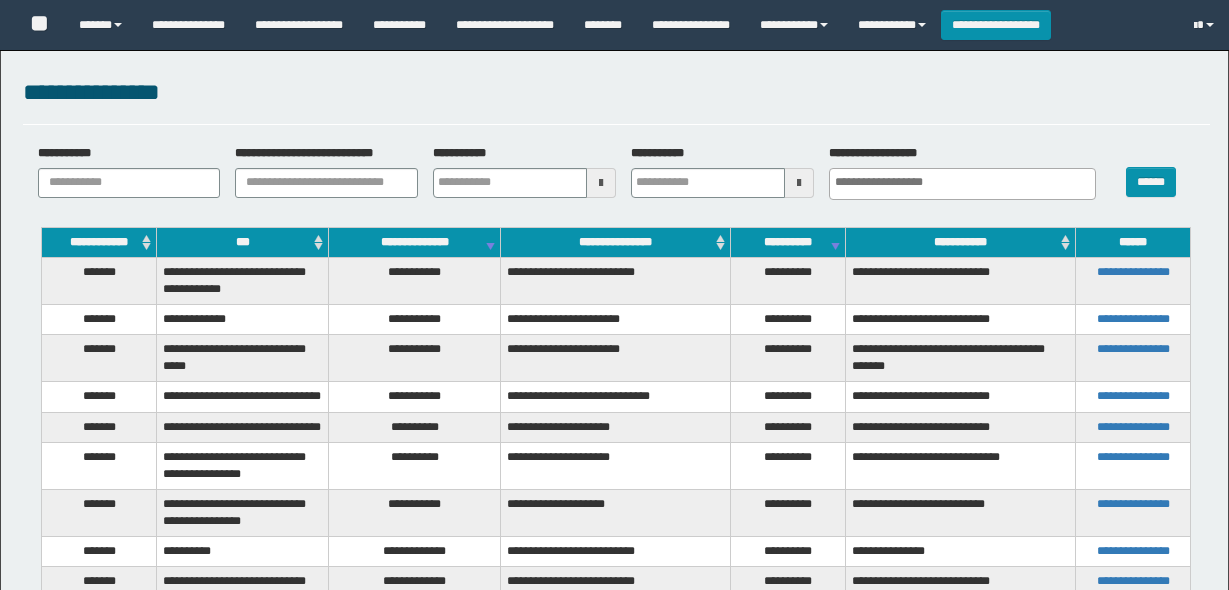 select 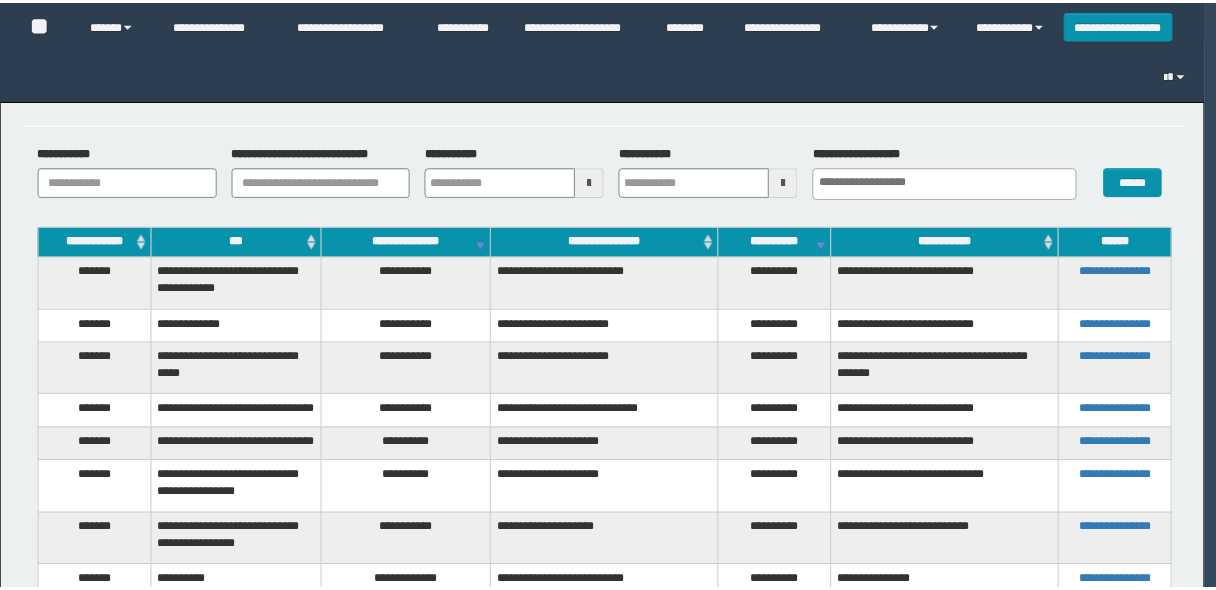 scroll, scrollTop: 80, scrollLeft: 0, axis: vertical 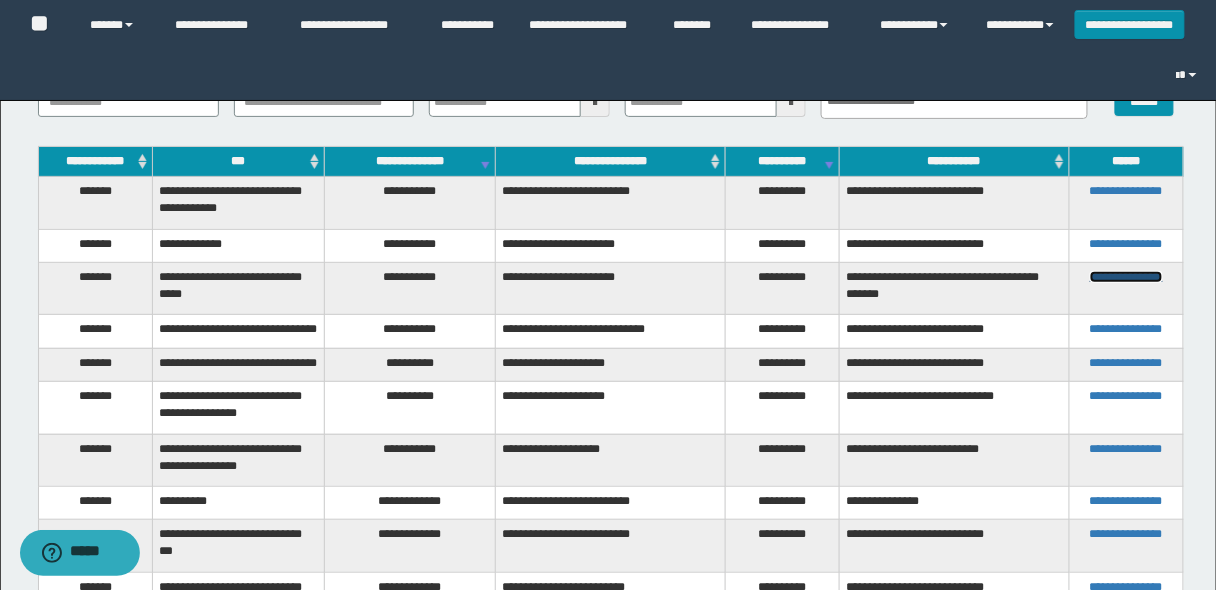 click on "**********" at bounding box center (1126, 277) 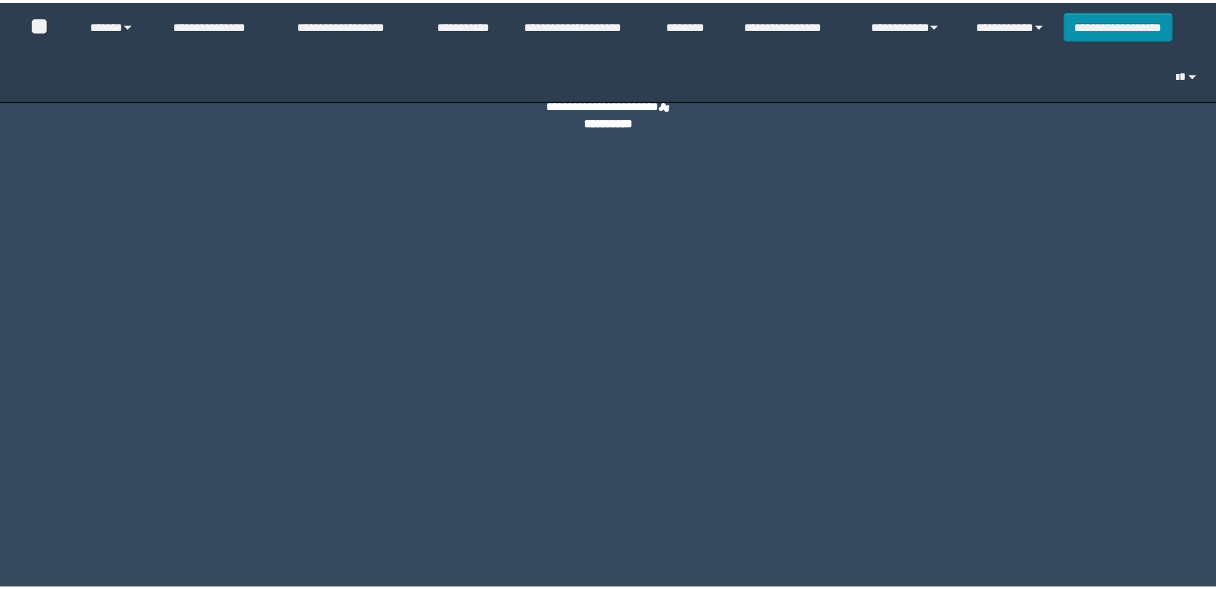 scroll, scrollTop: 0, scrollLeft: 0, axis: both 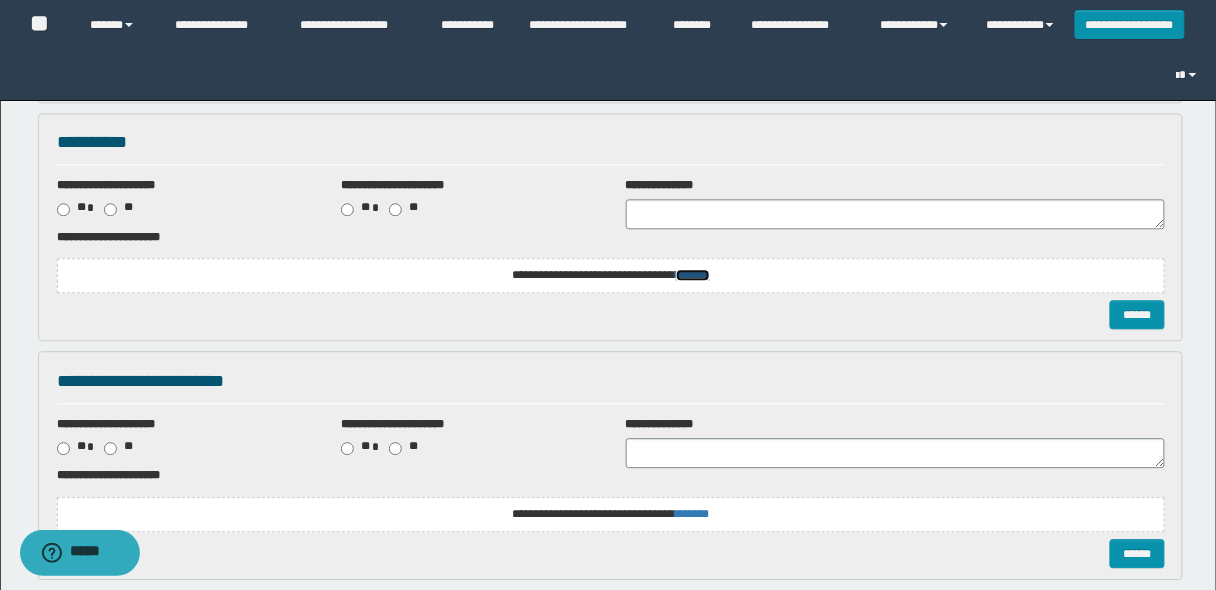 click on "*******" at bounding box center [693, -441] 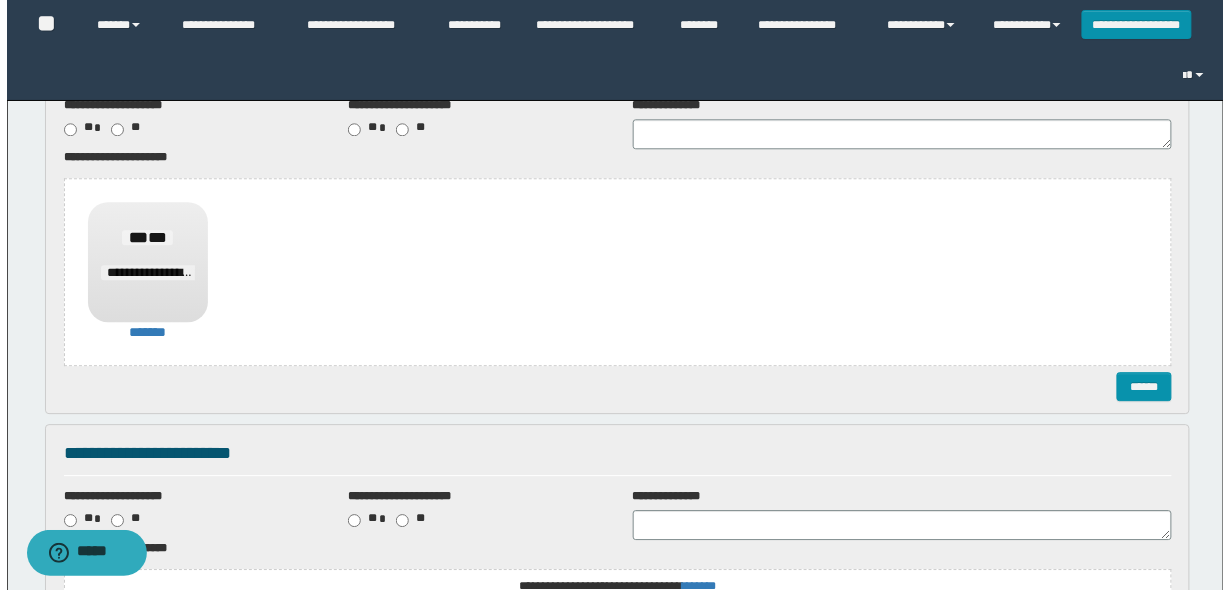 scroll, scrollTop: 1120, scrollLeft: 0, axis: vertical 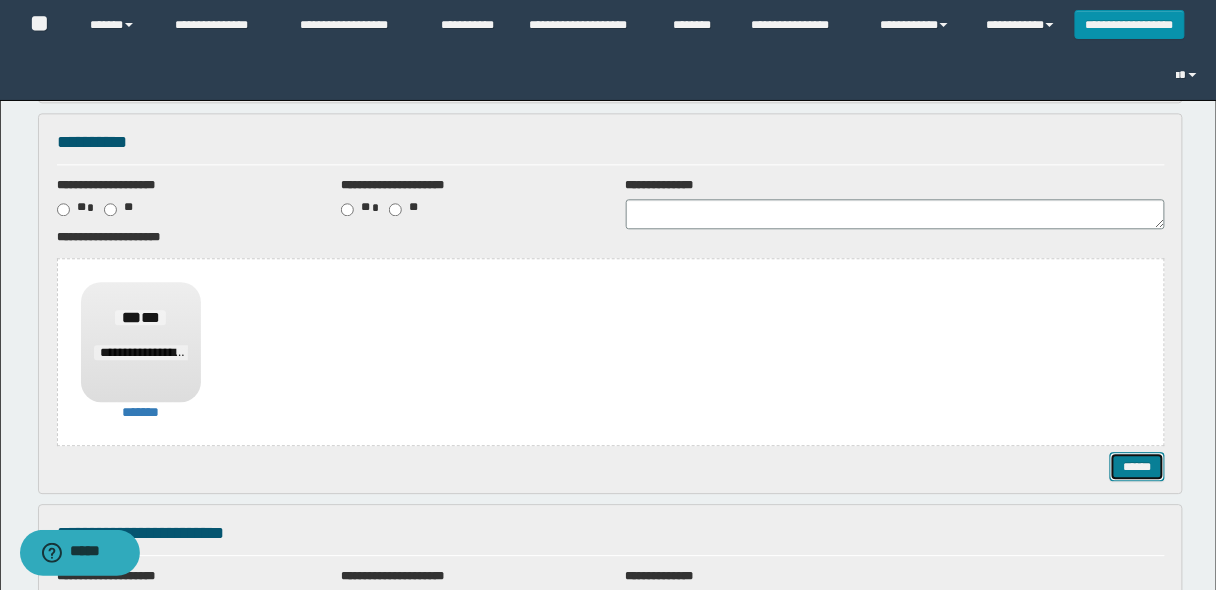 click on "******" at bounding box center [1137, 466] 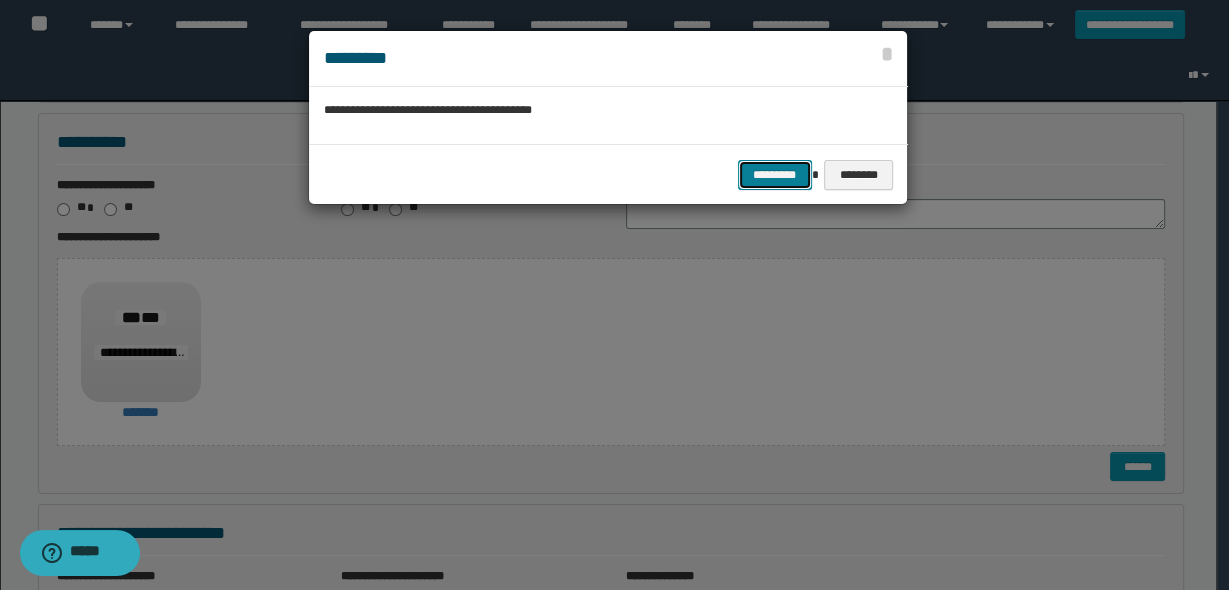 click on "*********" at bounding box center (775, 174) 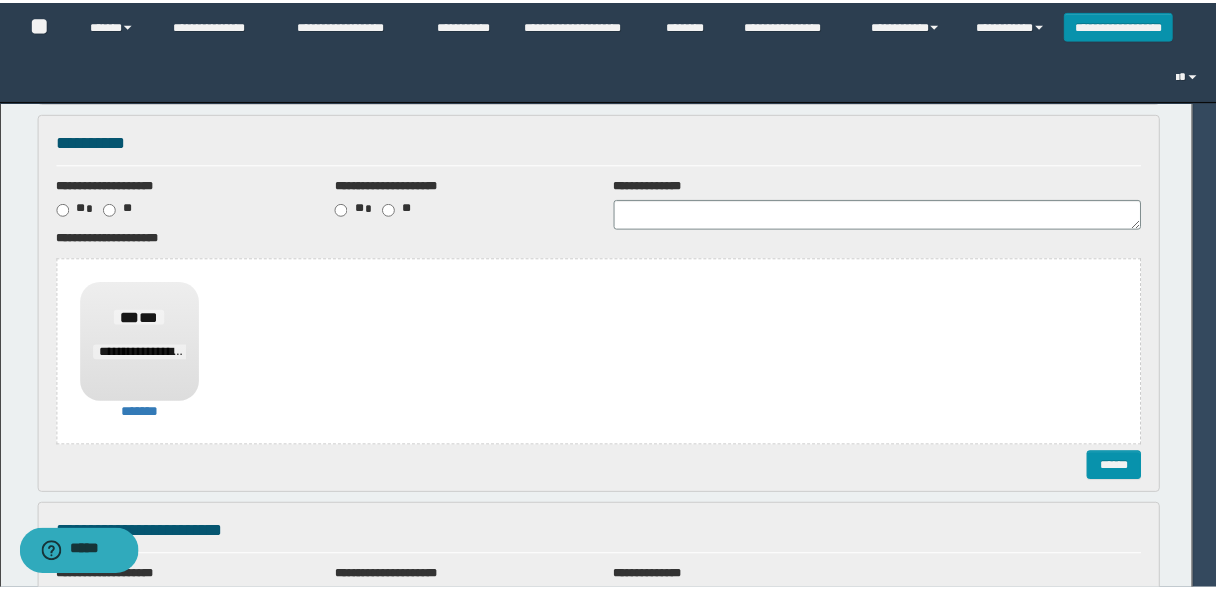 scroll, scrollTop: 0, scrollLeft: 0, axis: both 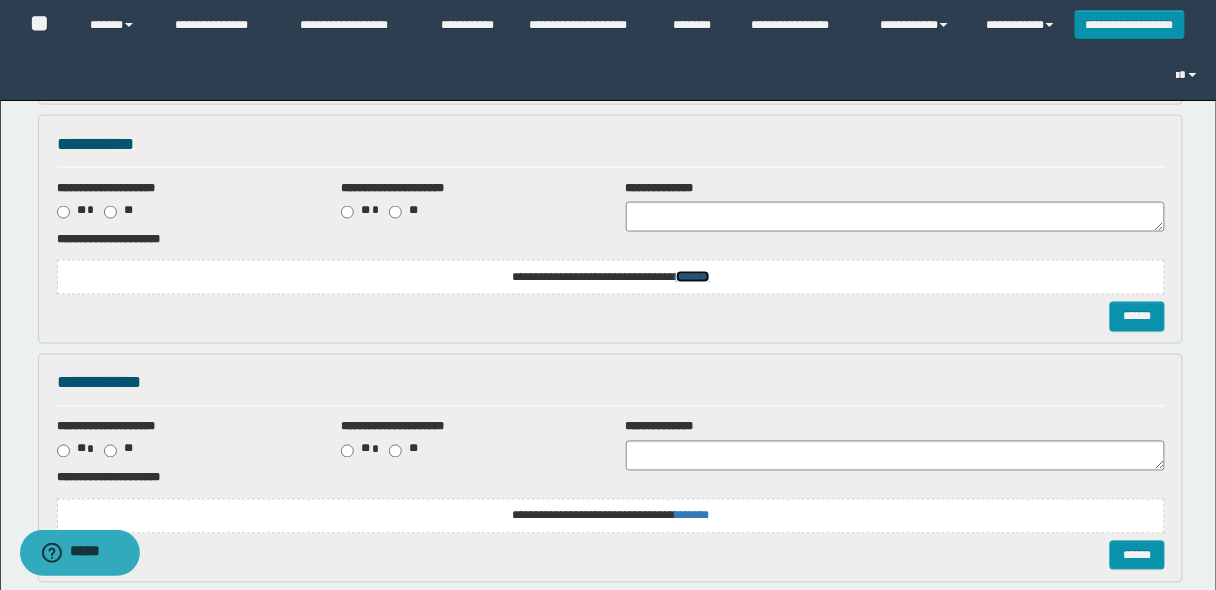 click on "*******" at bounding box center (693, 39) 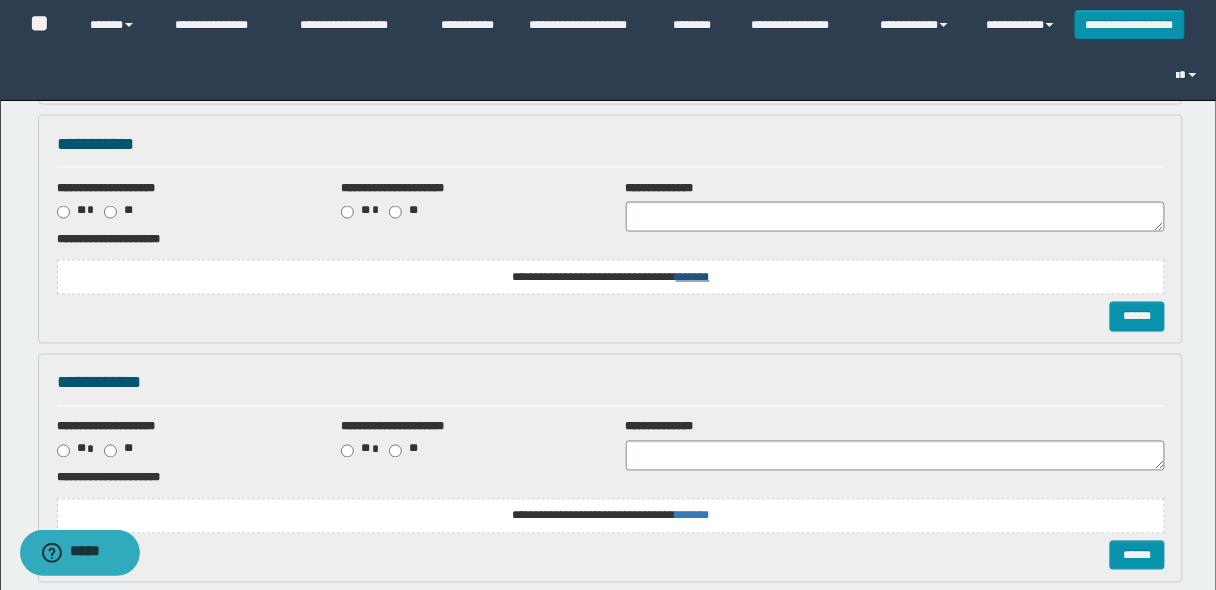 scroll, scrollTop: 0, scrollLeft: 0, axis: both 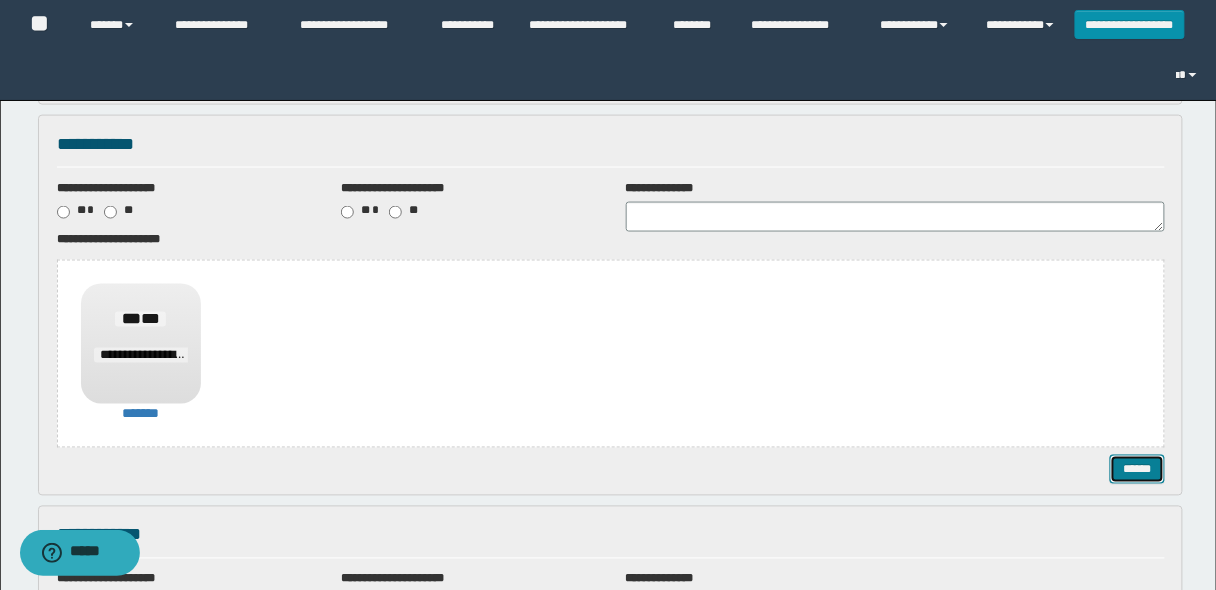 click on "******" at bounding box center (1137, 469) 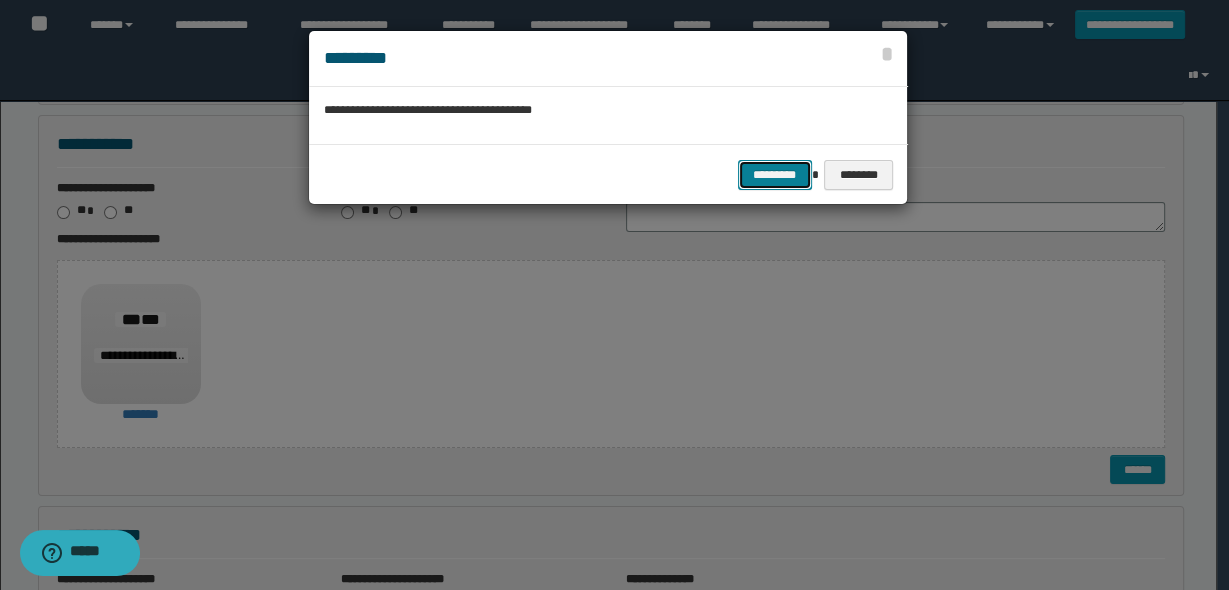 click on "*********" at bounding box center [775, 174] 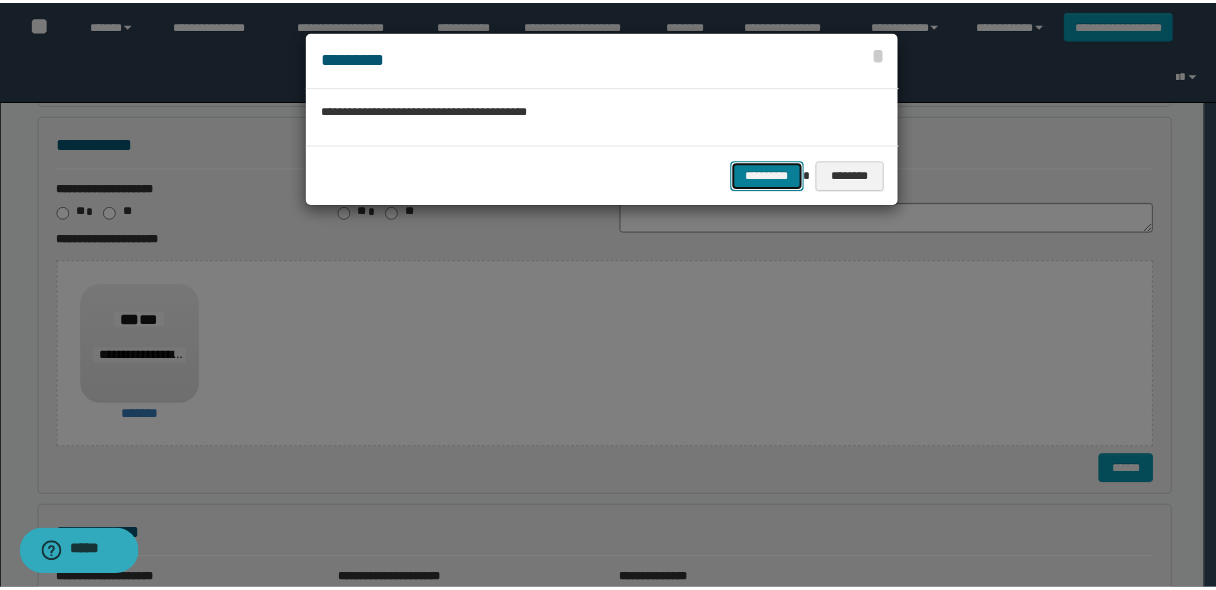 scroll, scrollTop: 0, scrollLeft: 0, axis: both 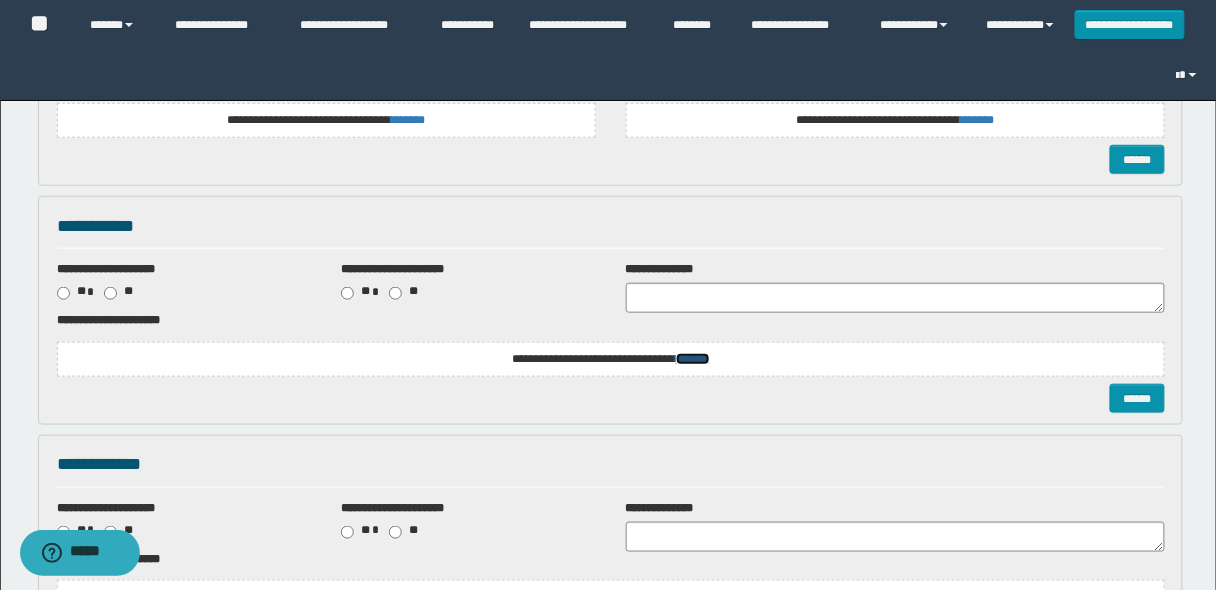 click on "*******" at bounding box center (693, 359) 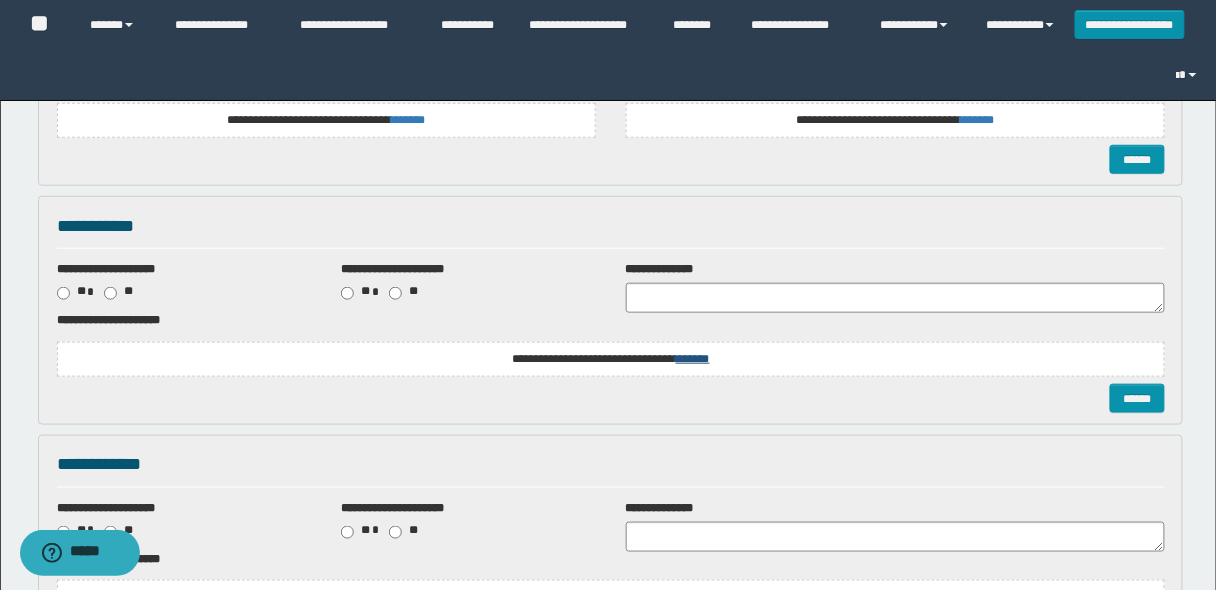 scroll, scrollTop: 0, scrollLeft: 0, axis: both 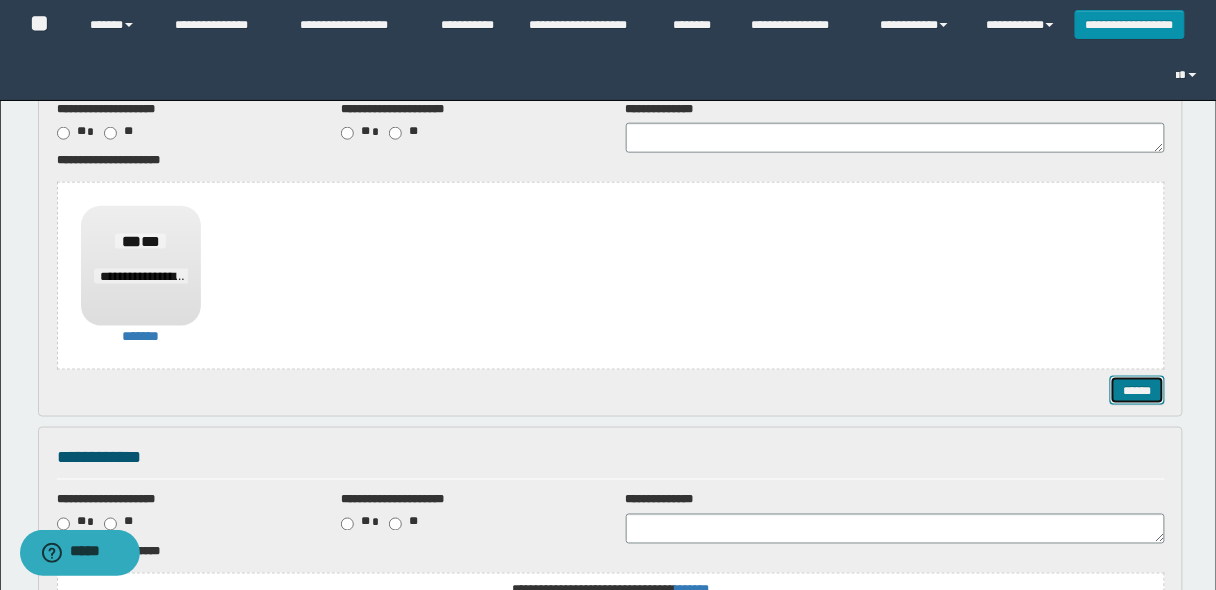 click on "******" at bounding box center (1137, 390) 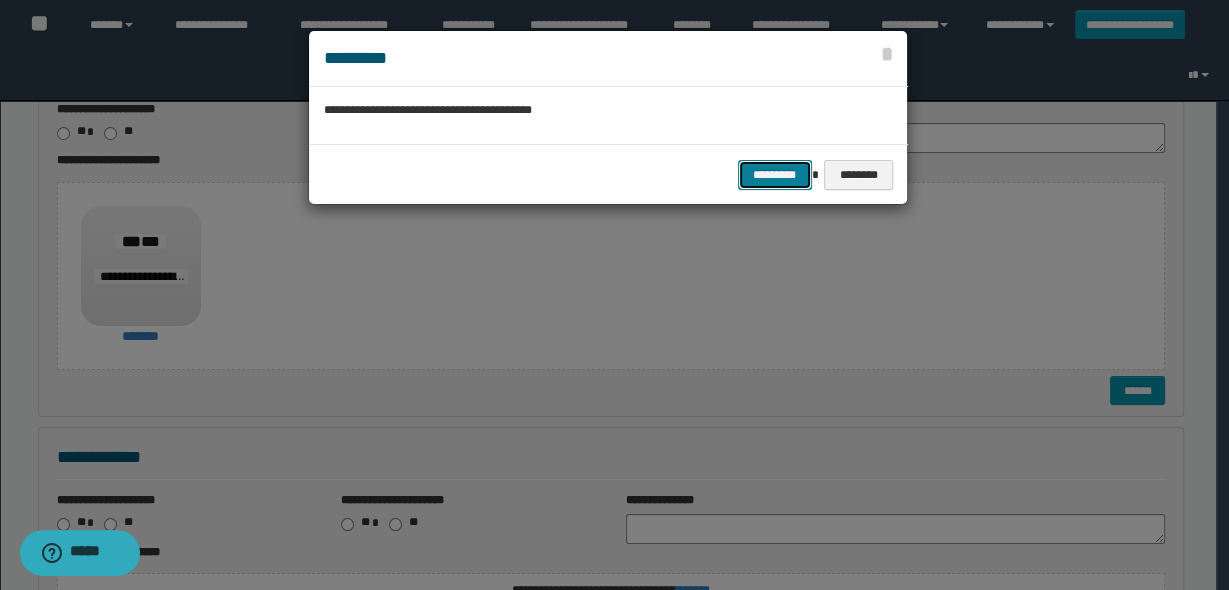 click on "*********" at bounding box center [775, 174] 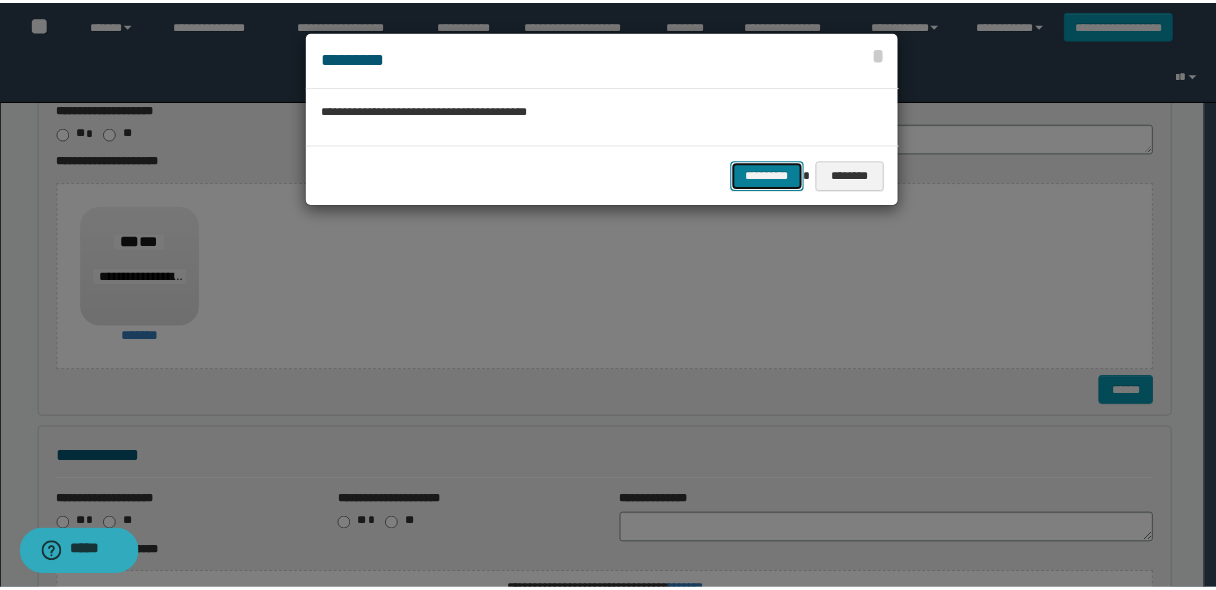 scroll, scrollTop: 0, scrollLeft: 0, axis: both 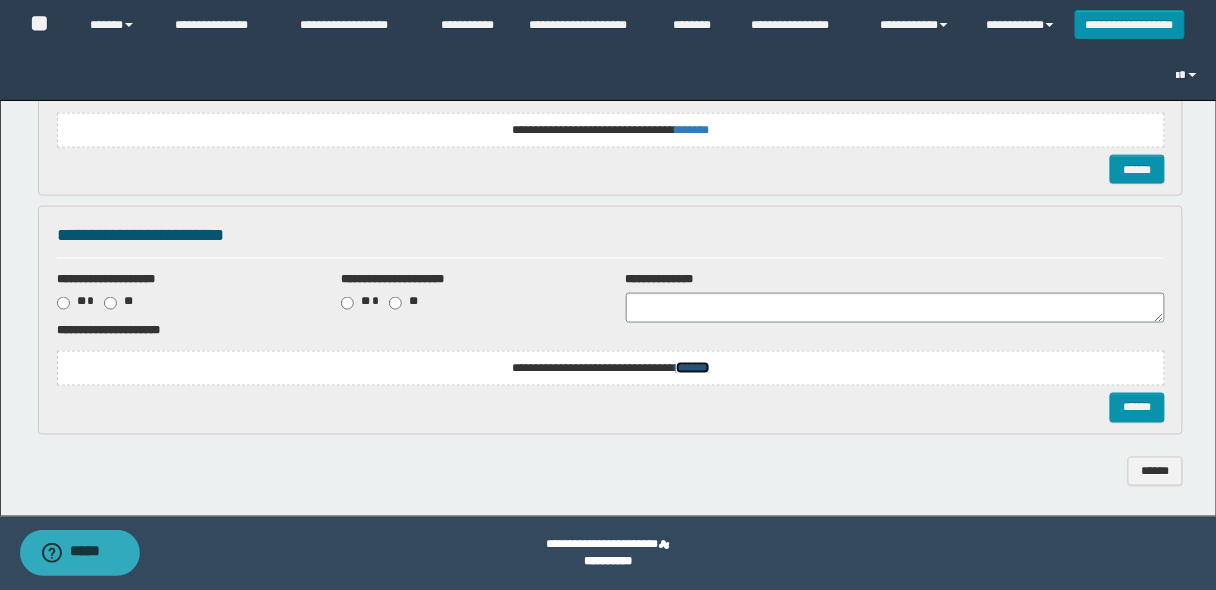 click on "*******" at bounding box center [693, 130] 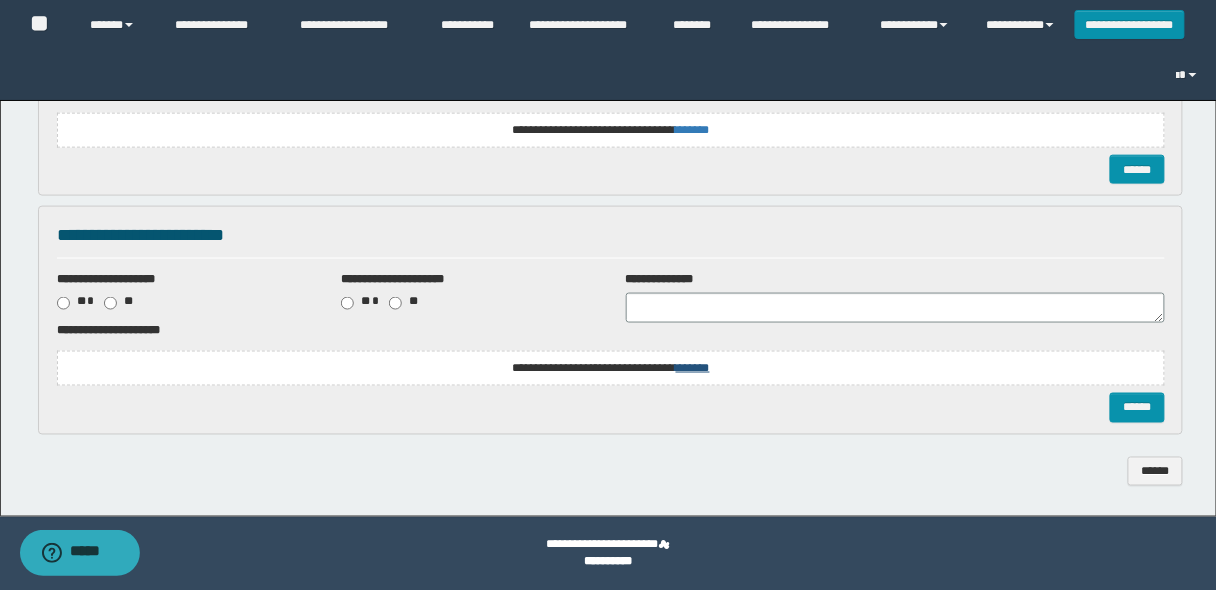scroll, scrollTop: 0, scrollLeft: 0, axis: both 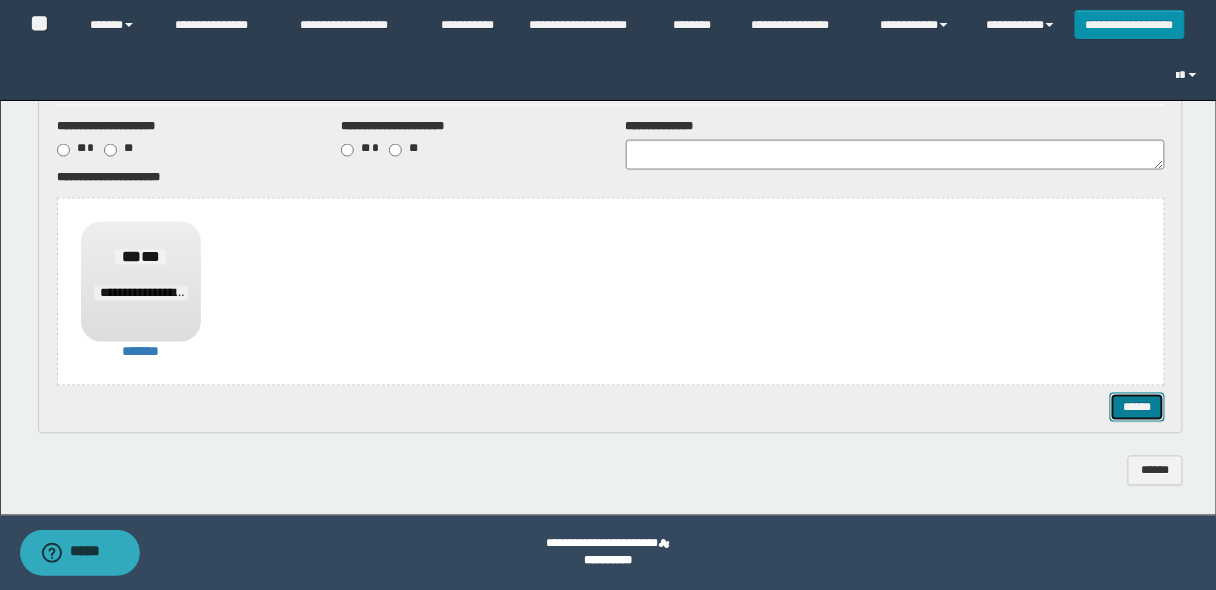 click on "******" at bounding box center (1137, 407) 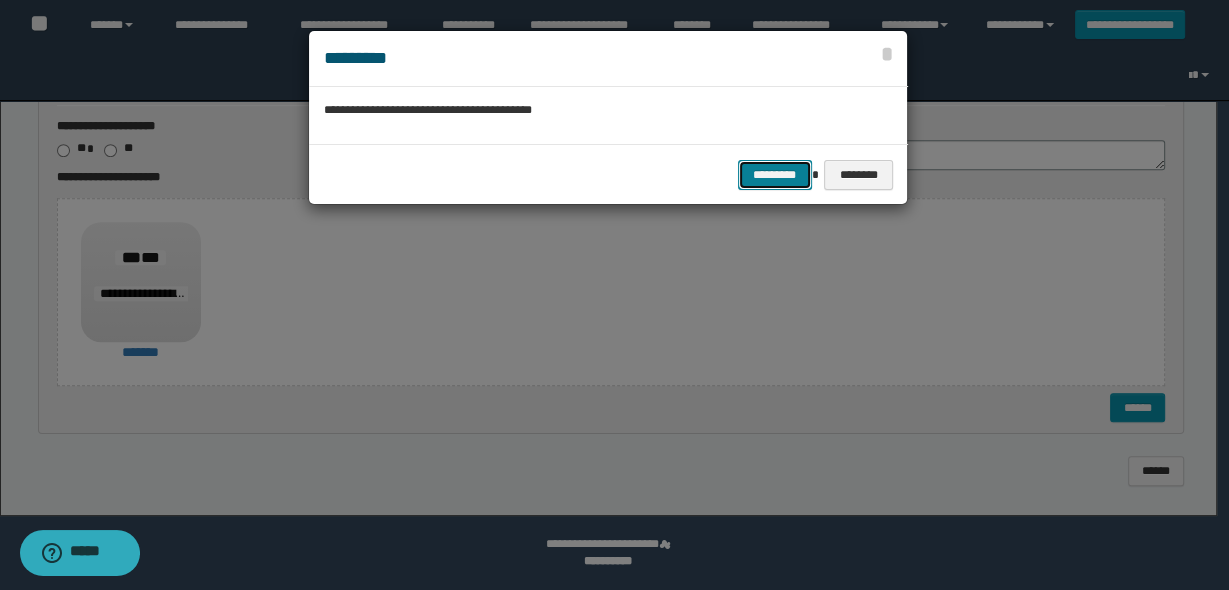 click on "*********" at bounding box center [775, 174] 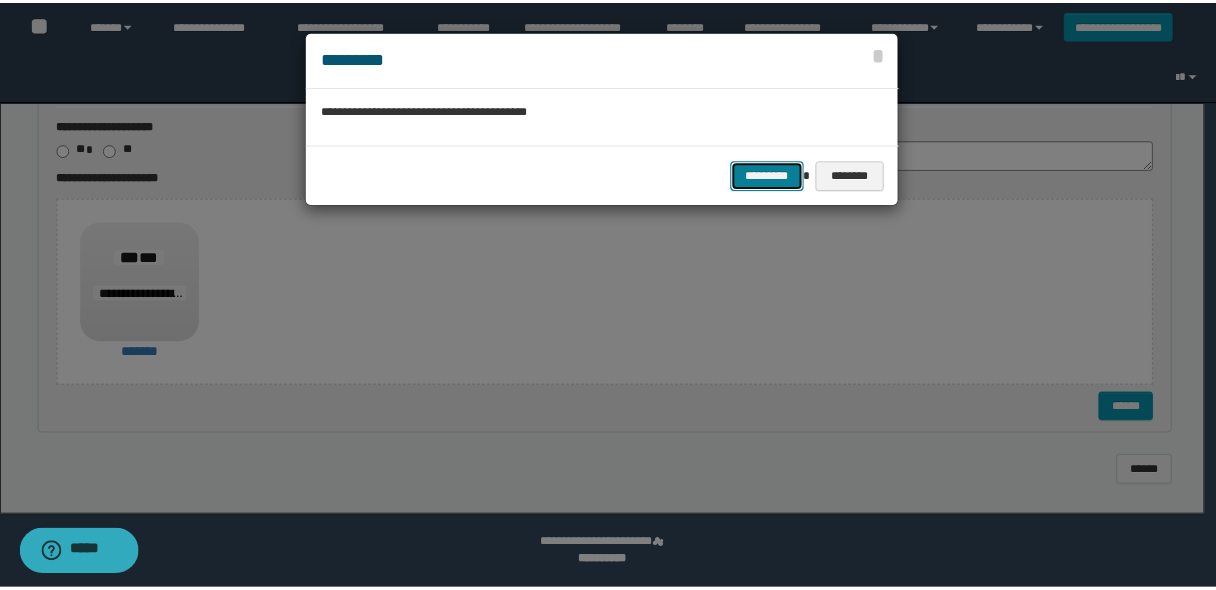 scroll, scrollTop: 0, scrollLeft: 0, axis: both 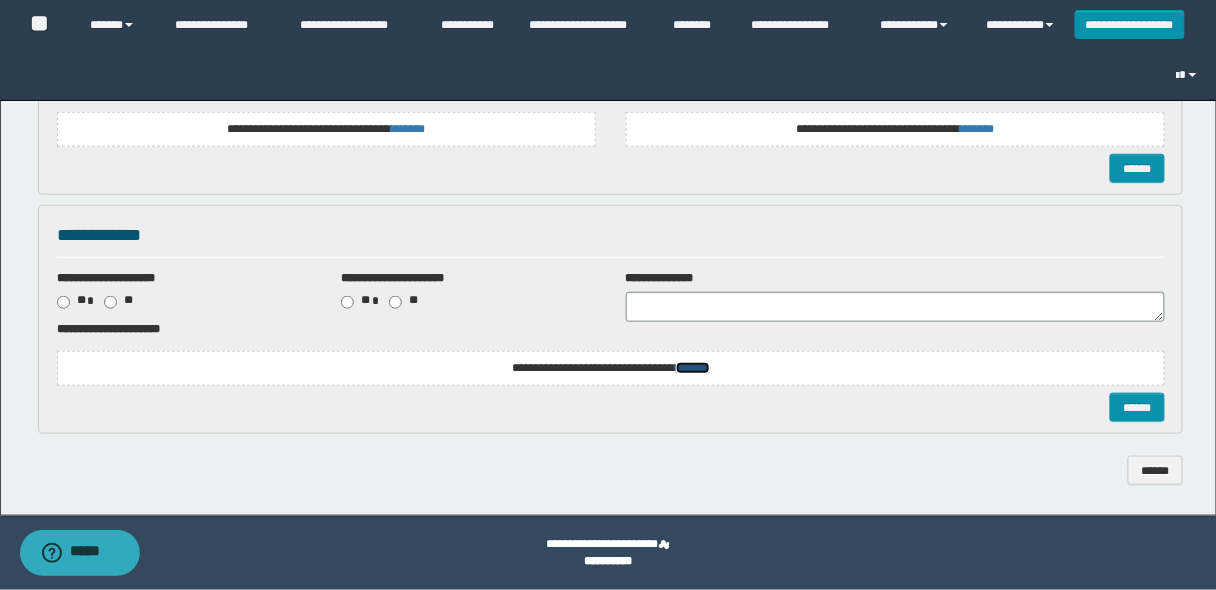 click on "*******" at bounding box center (693, 368) 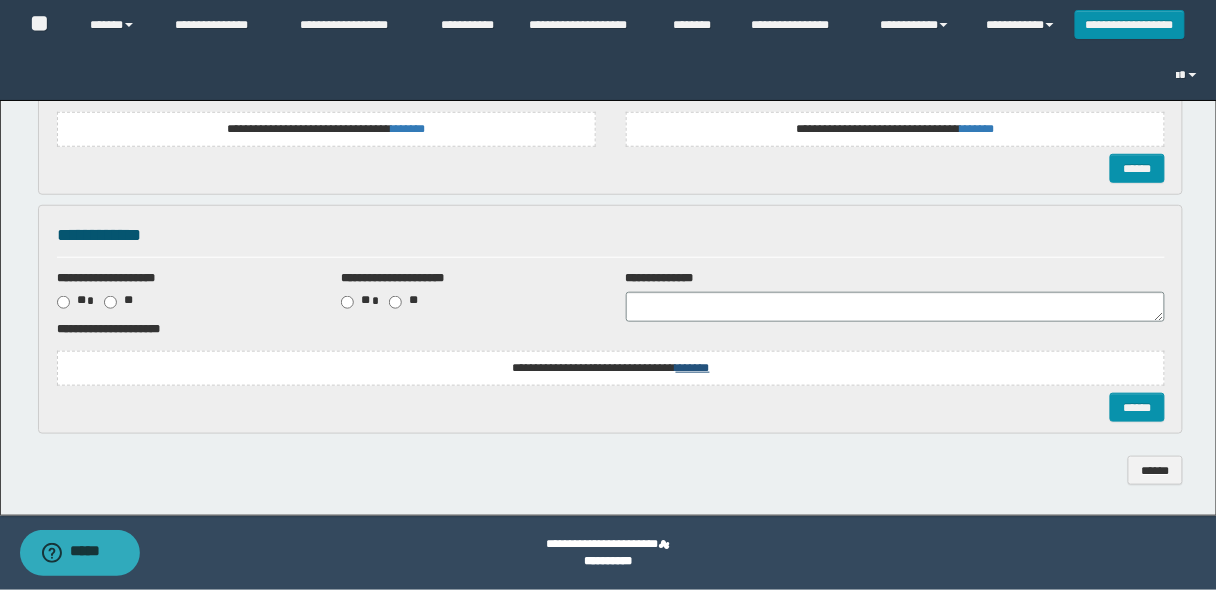 scroll, scrollTop: 0, scrollLeft: 0, axis: both 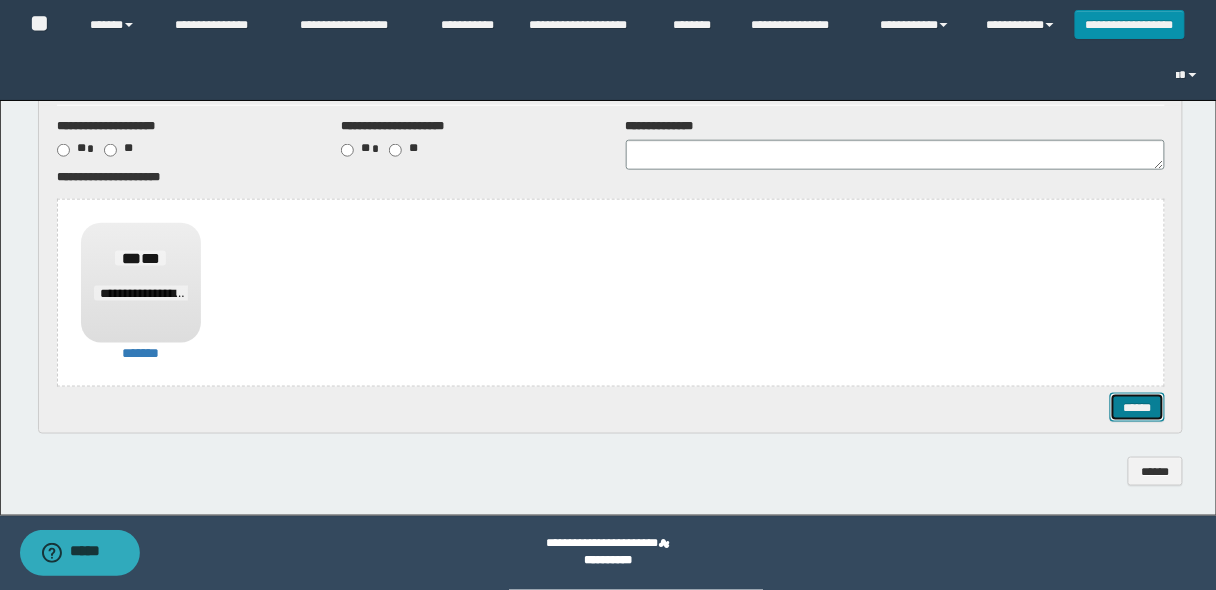 click on "******" at bounding box center [1137, 407] 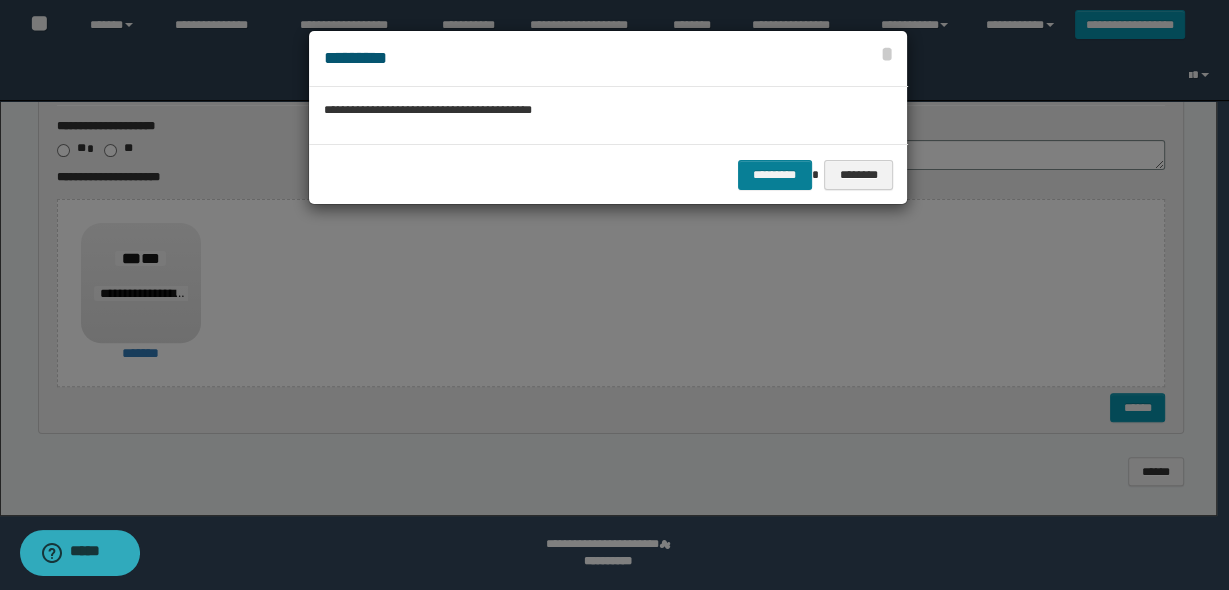 click on "*********" at bounding box center [775, 174] 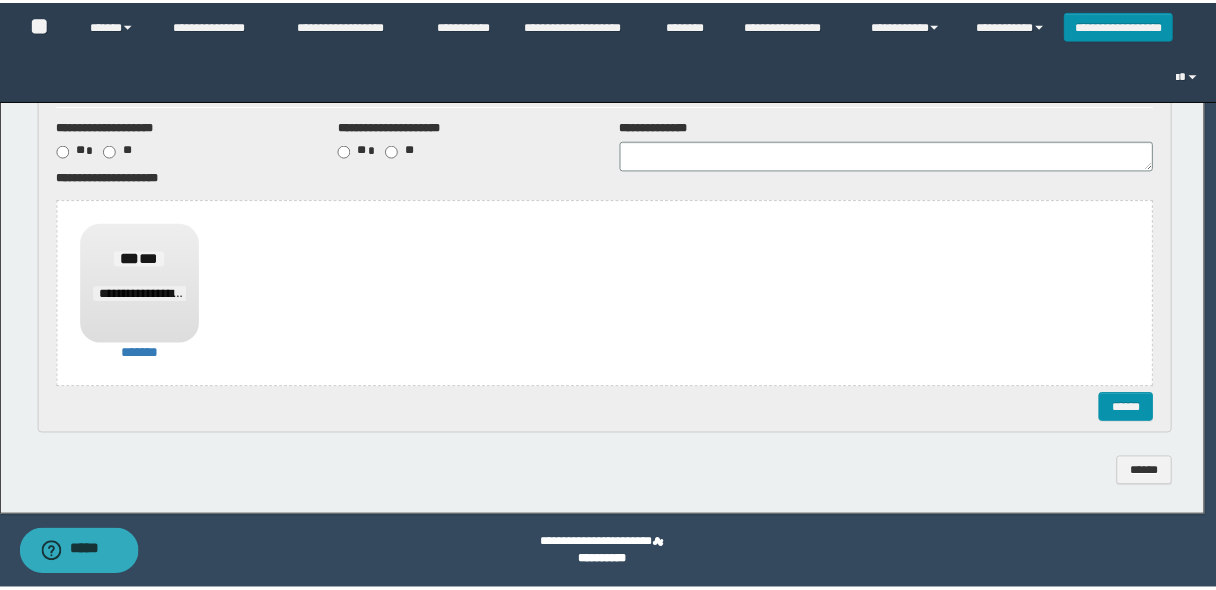 scroll, scrollTop: 0, scrollLeft: 0, axis: both 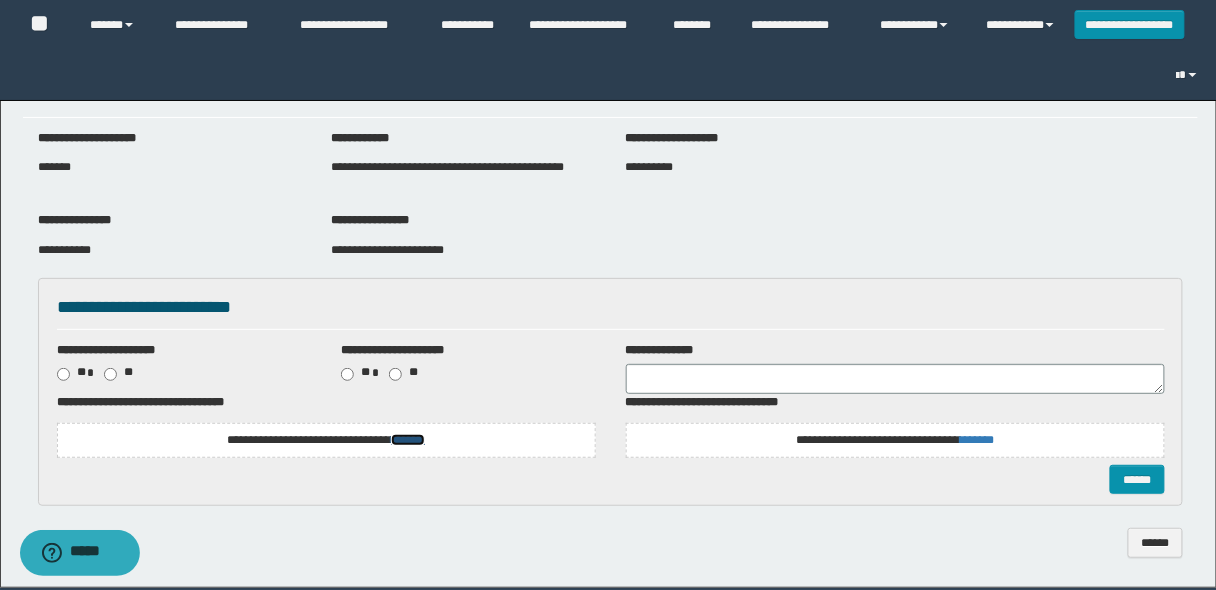 click on "*******" at bounding box center [408, 440] 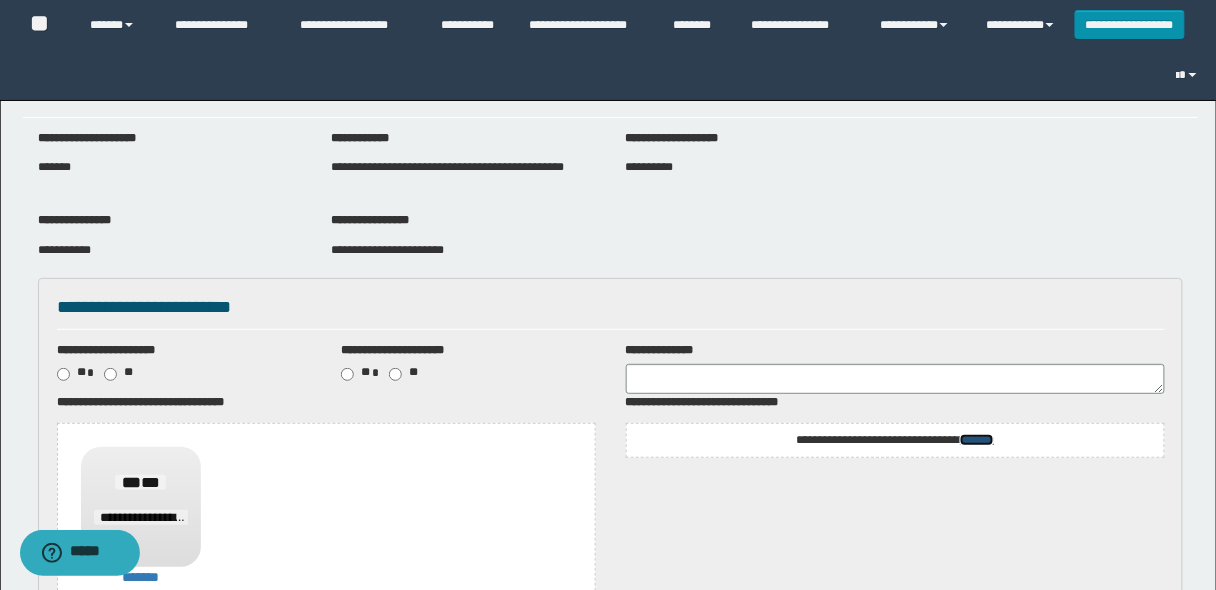 click on "*******" at bounding box center [977, 440] 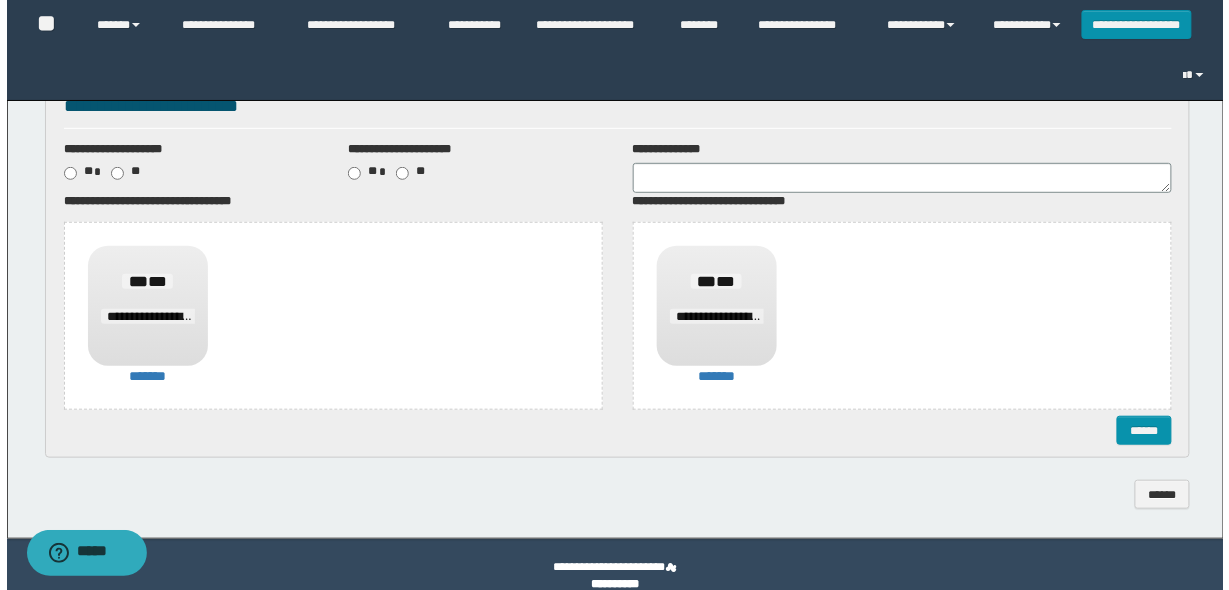 scroll, scrollTop: 224, scrollLeft: 0, axis: vertical 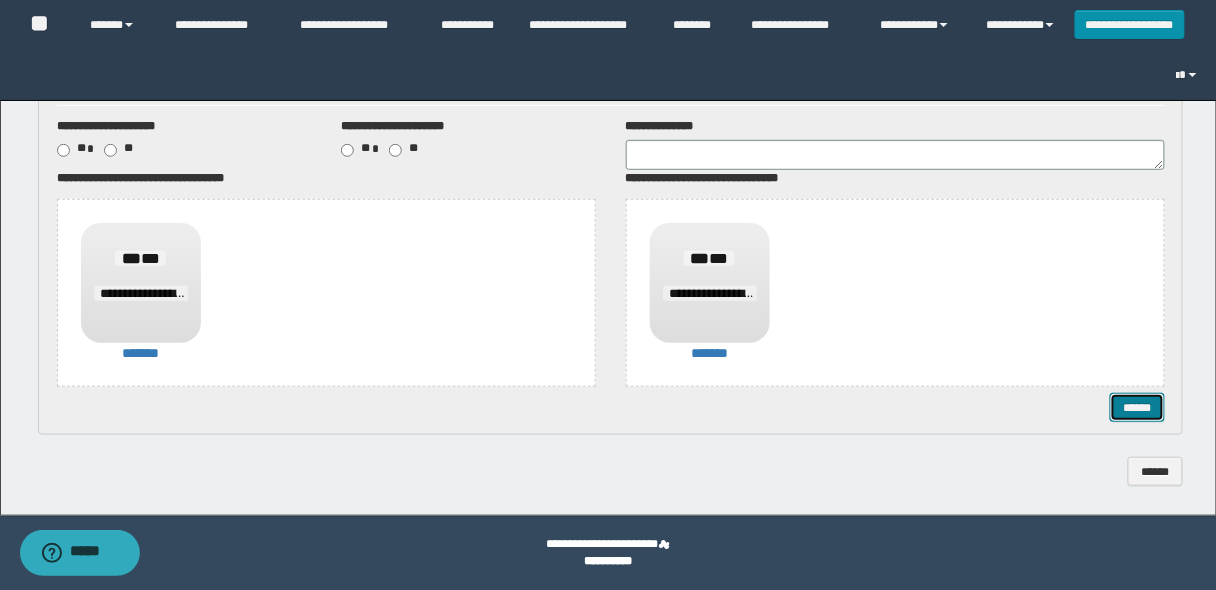 click on "******" at bounding box center [1137, 407] 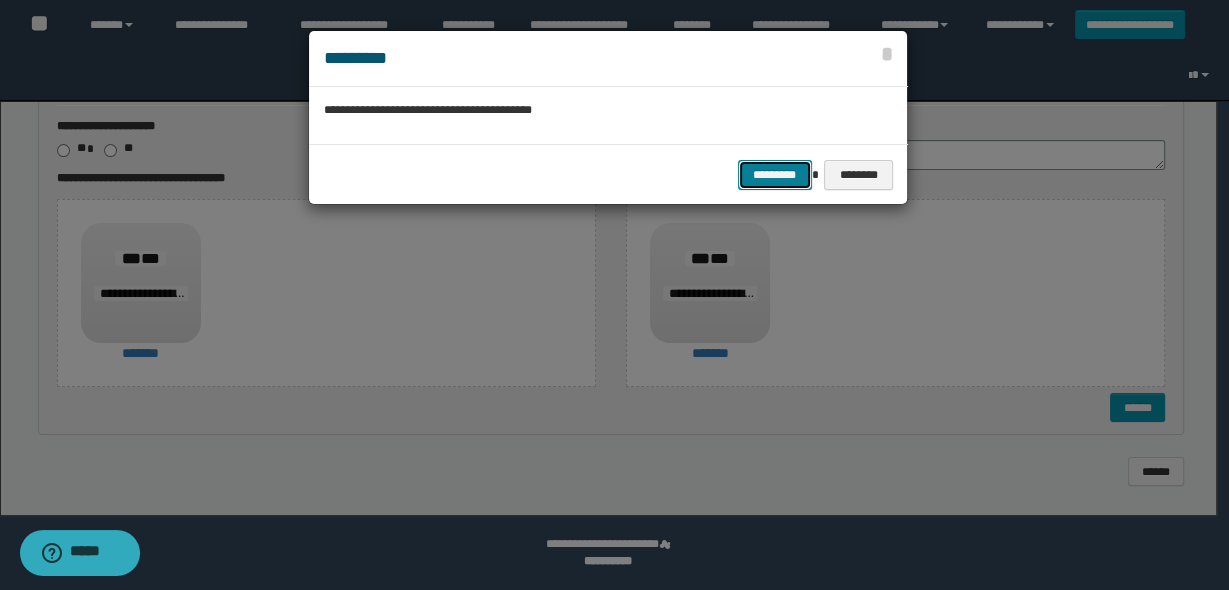 click on "*********" at bounding box center (775, 174) 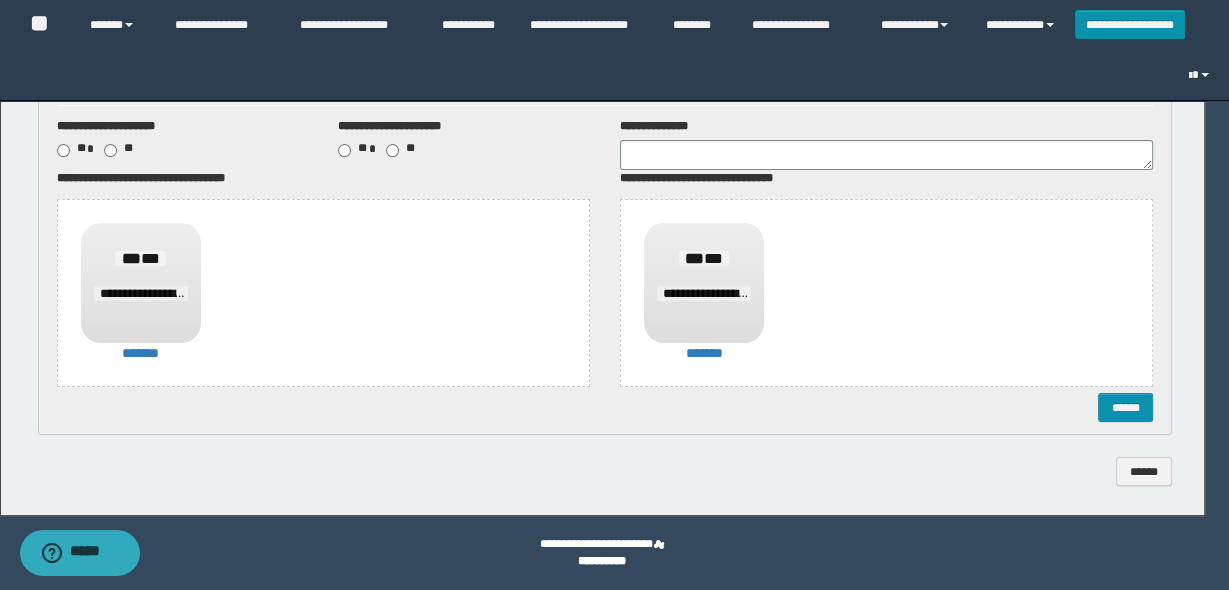 scroll, scrollTop: 0, scrollLeft: 0, axis: both 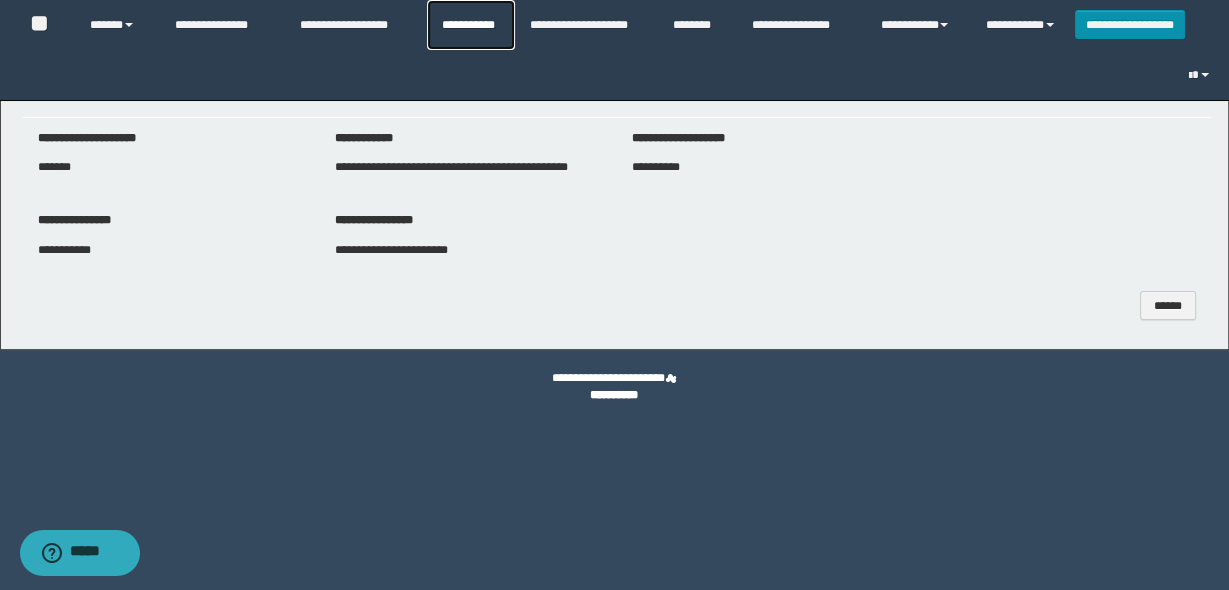 click on "**********" at bounding box center (471, 25) 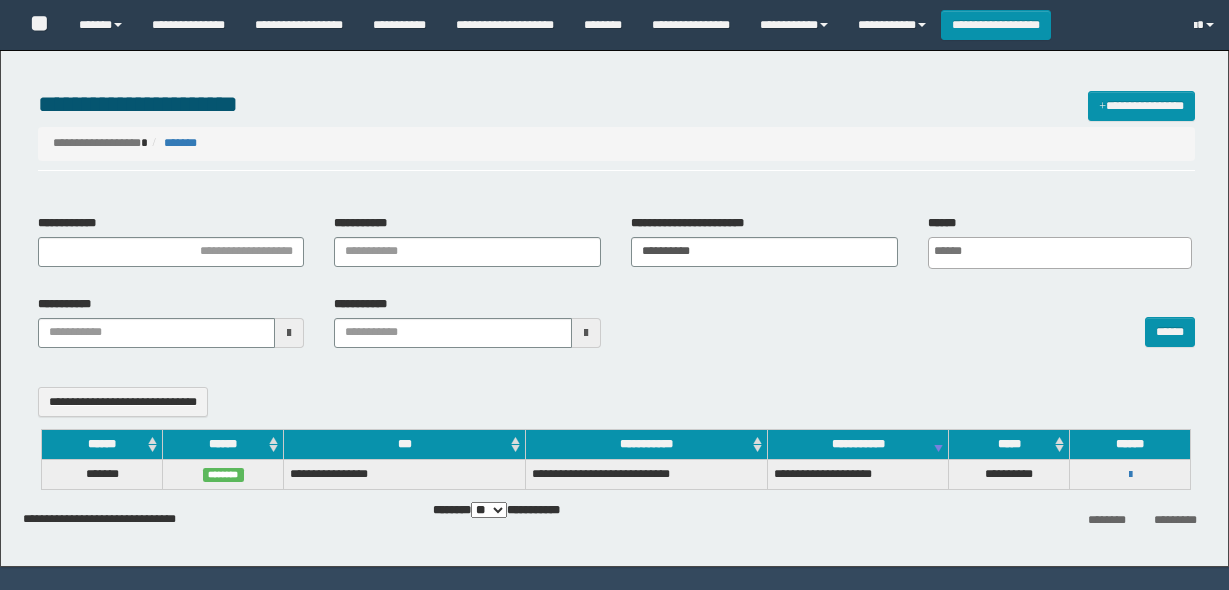 select 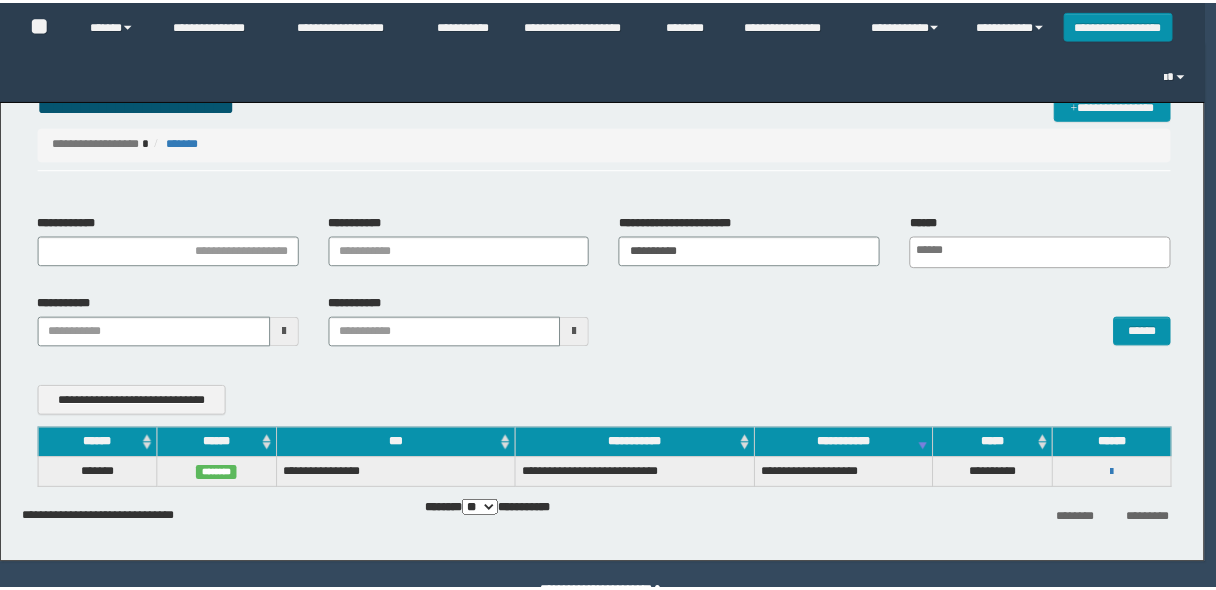 scroll, scrollTop: 0, scrollLeft: 0, axis: both 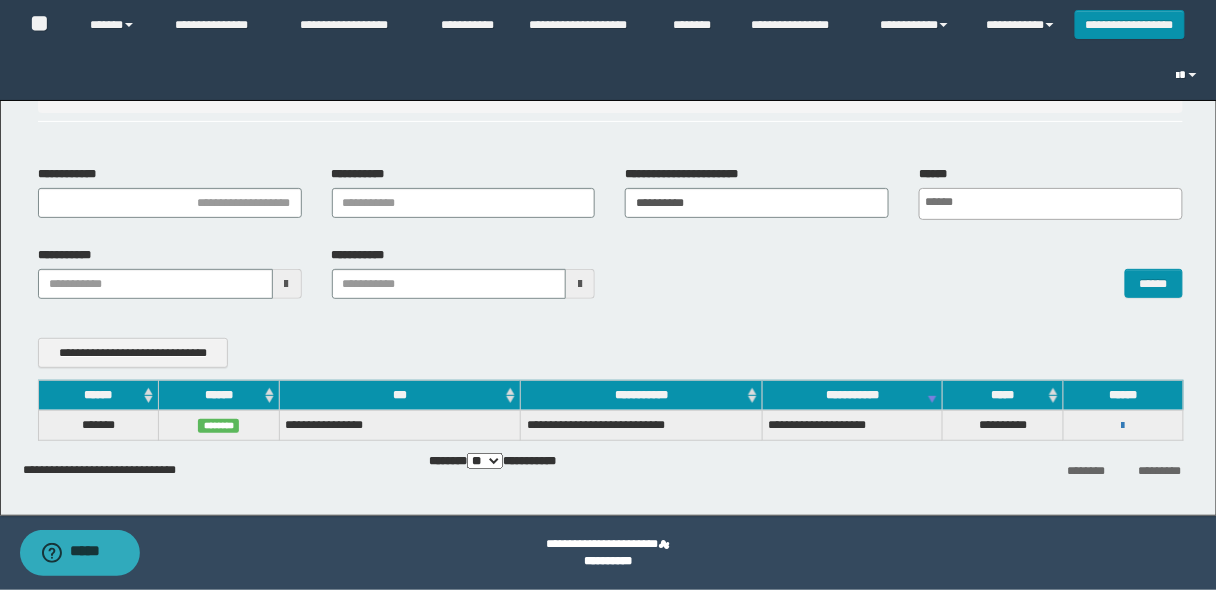 click at bounding box center (1189, 75) 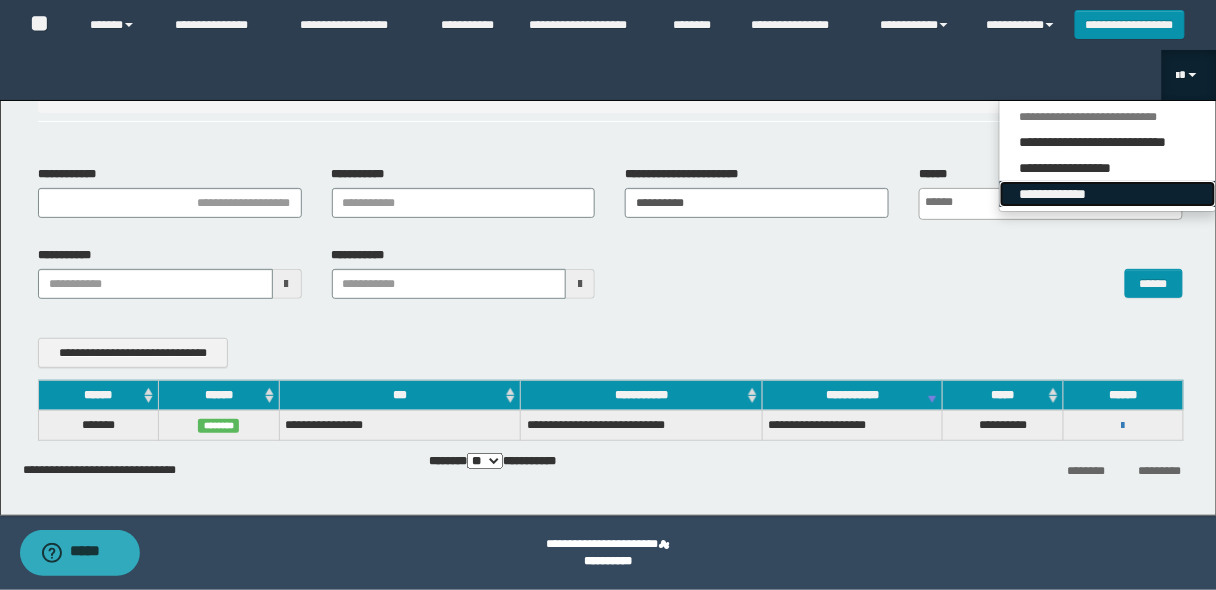 click on "**********" at bounding box center (1108, 194) 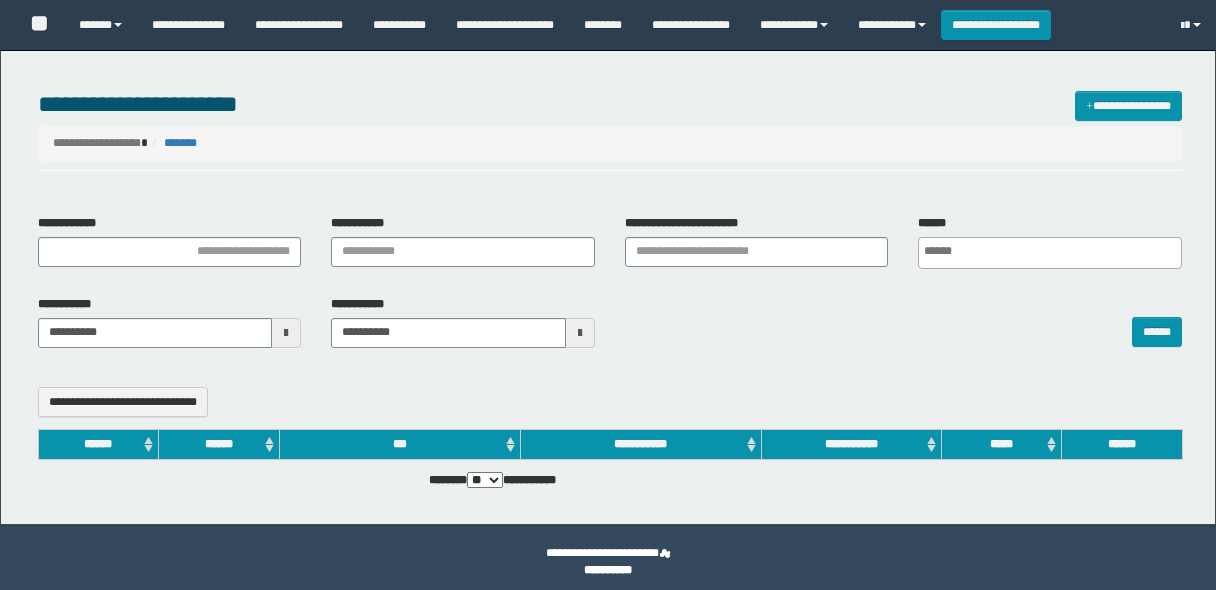 select 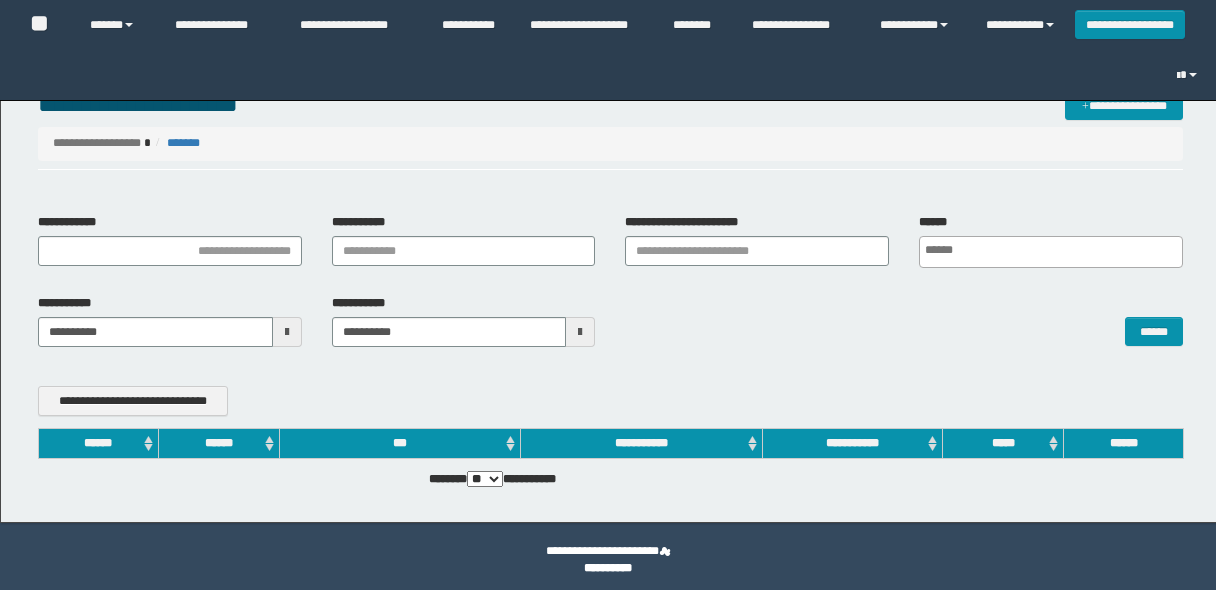 scroll, scrollTop: 0, scrollLeft: 0, axis: both 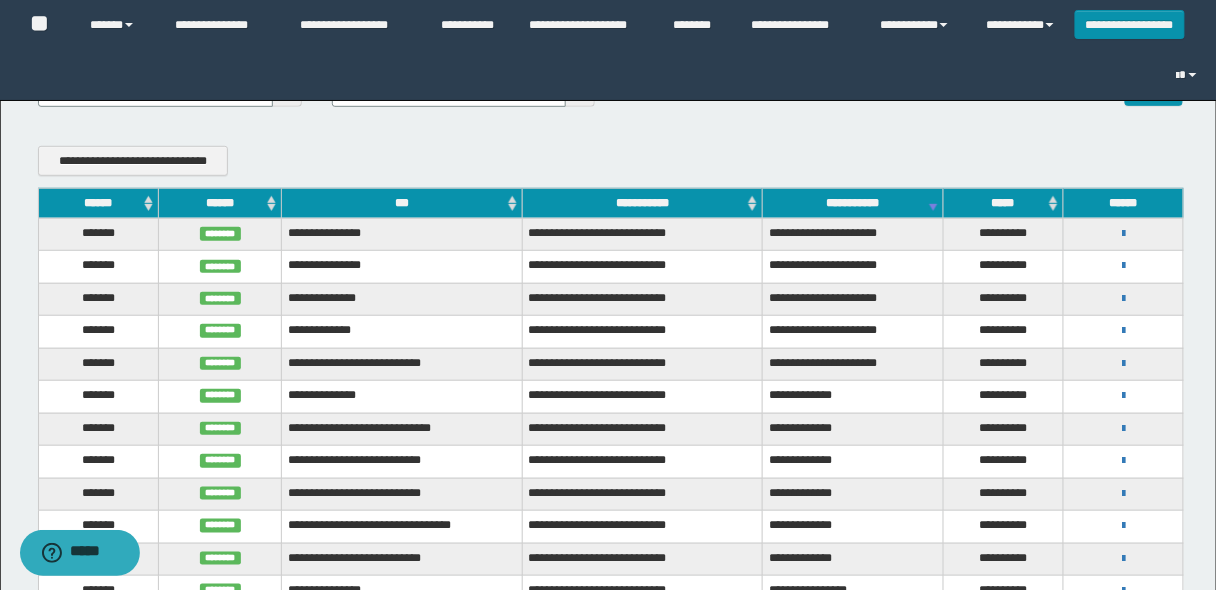 click on "******" at bounding box center [98, 203] 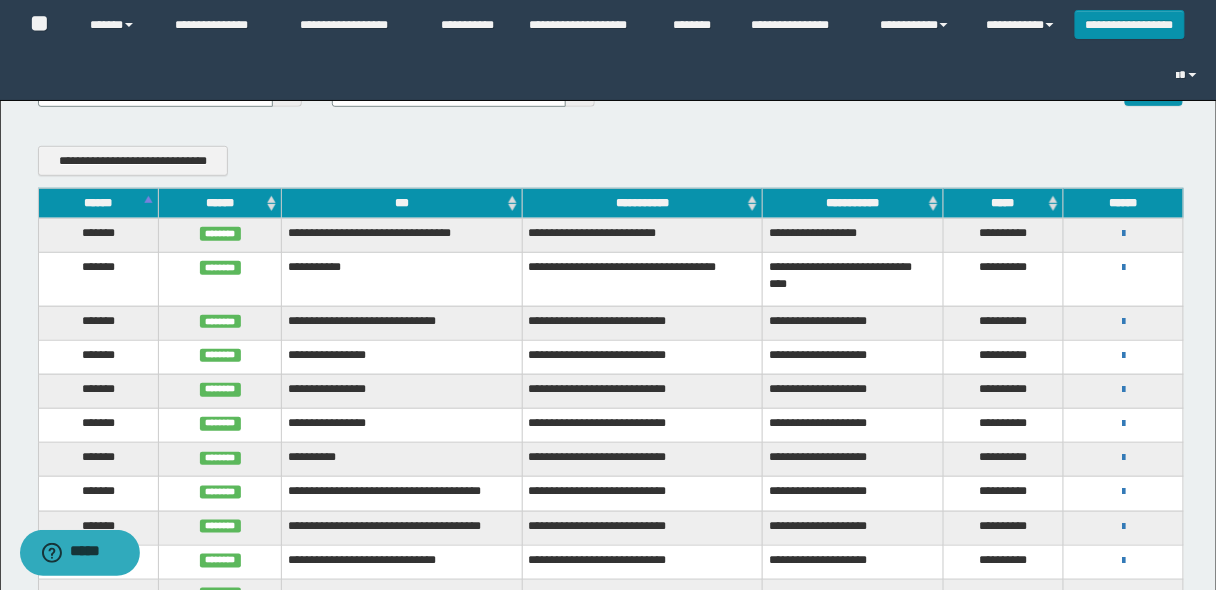 click on "******" at bounding box center (98, 203) 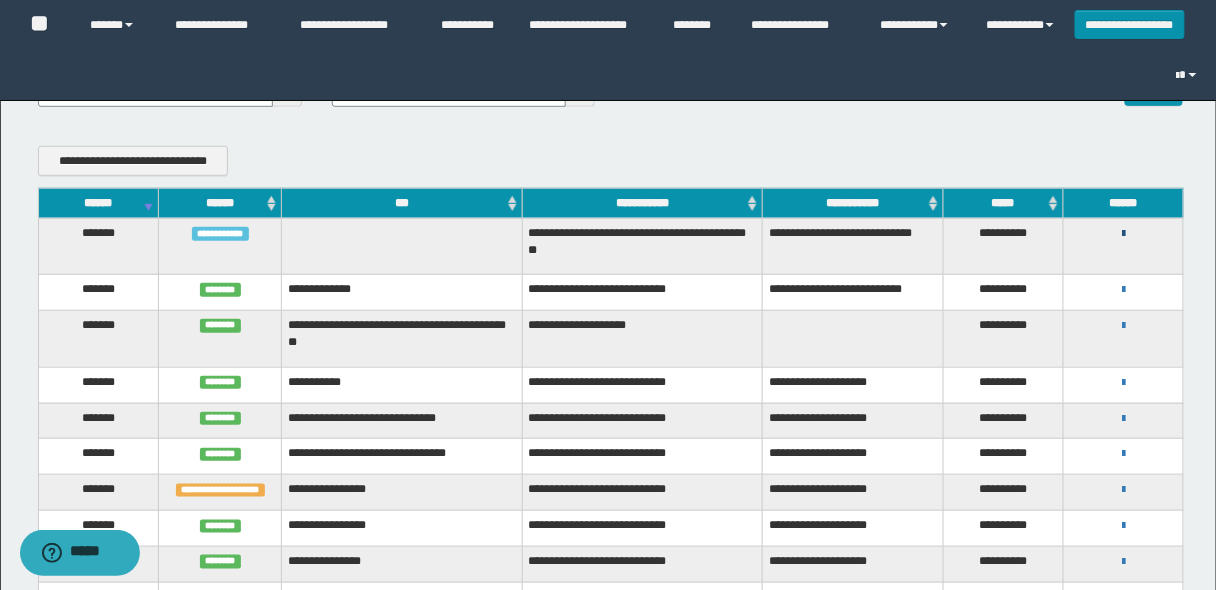 click at bounding box center [1123, 234] 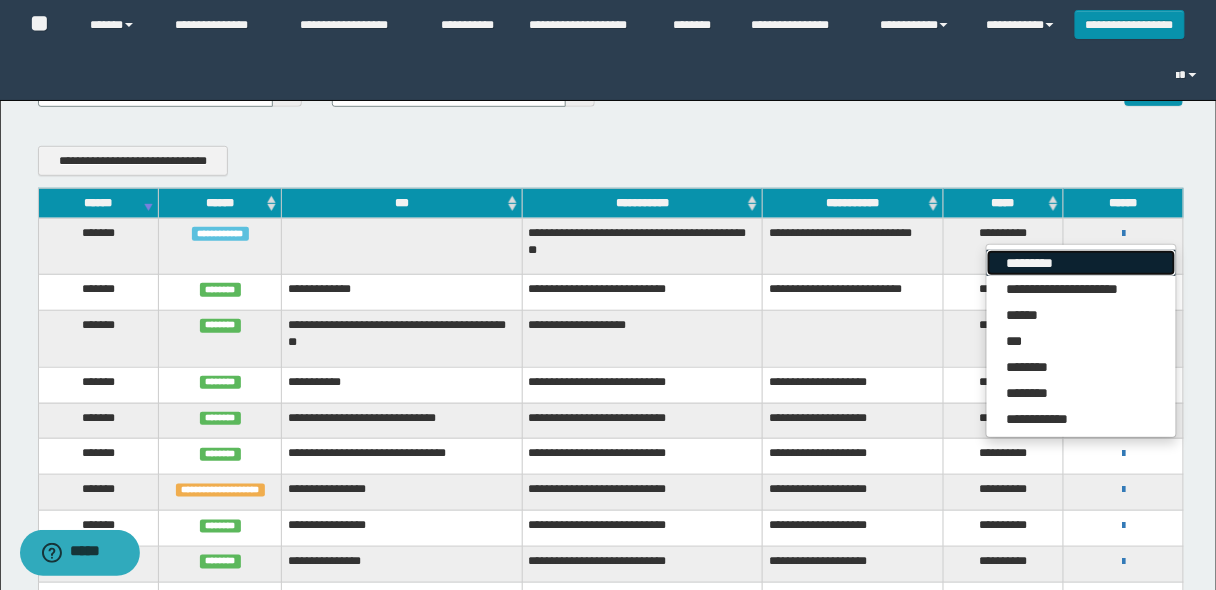 click on "*********" at bounding box center (1081, 263) 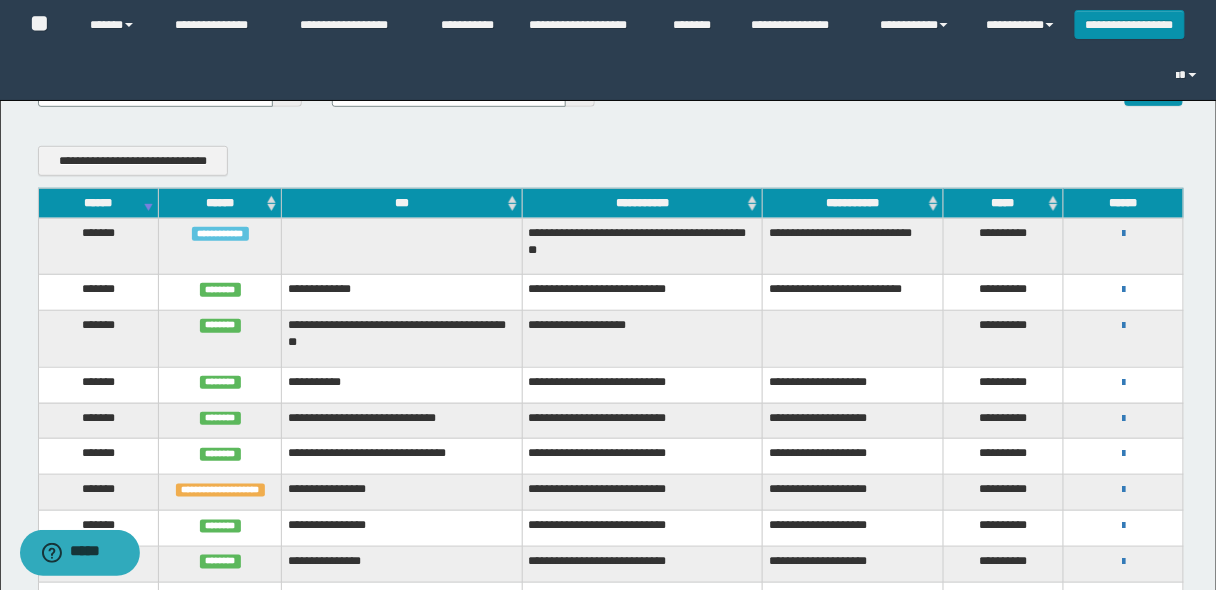 click on "******" at bounding box center [98, 203] 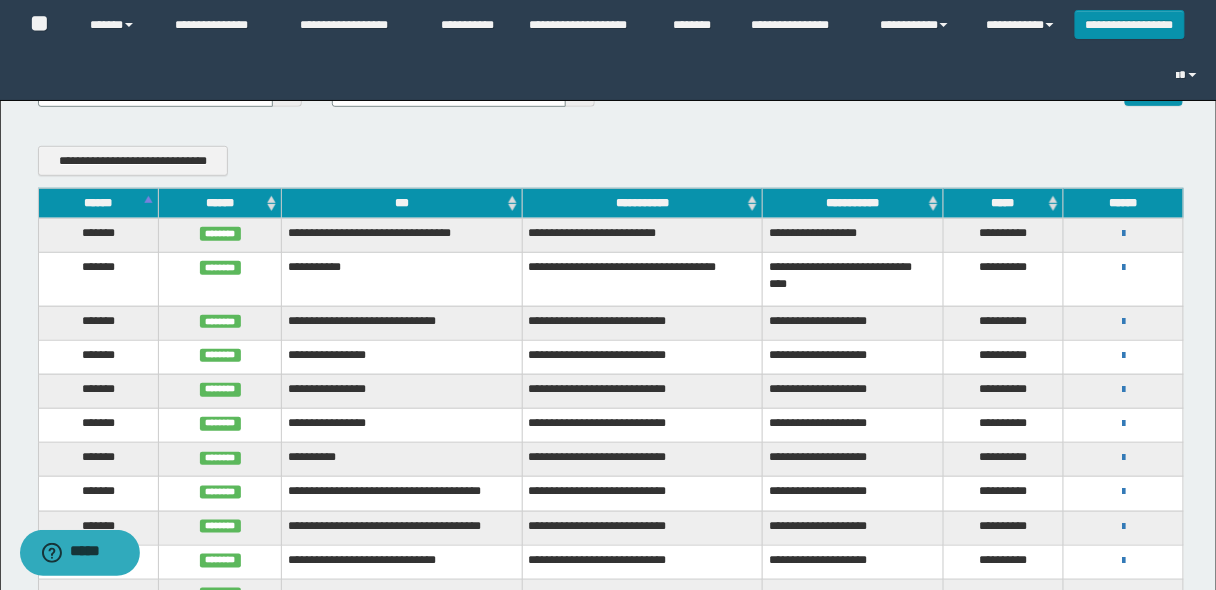 click on "******" at bounding box center [98, 203] 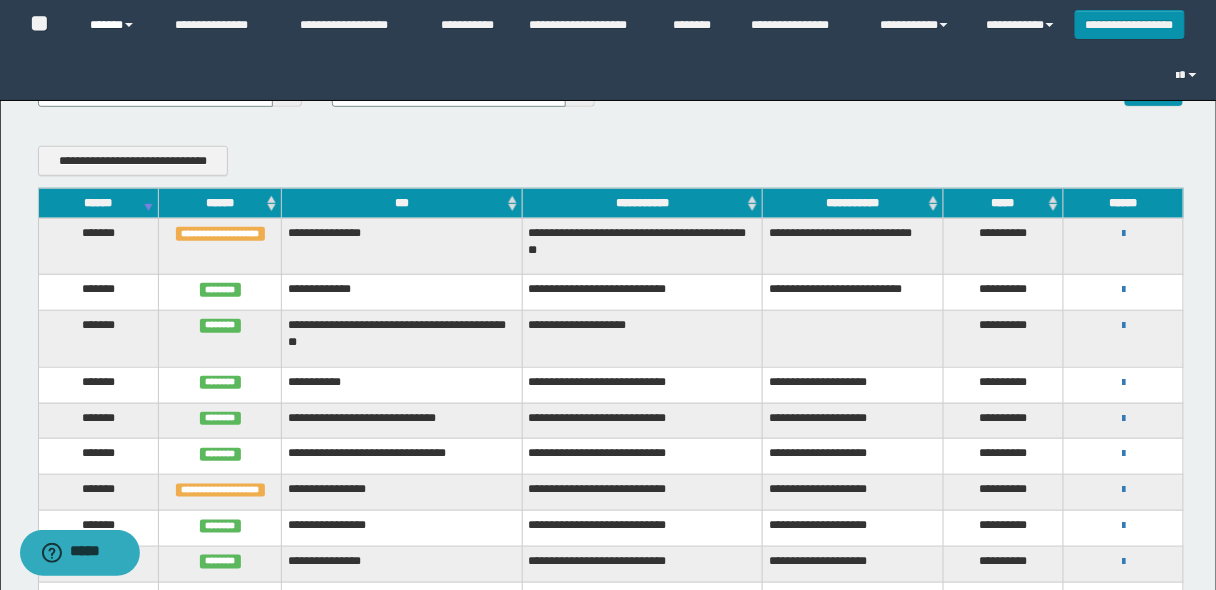click on "******" at bounding box center (117, 25) 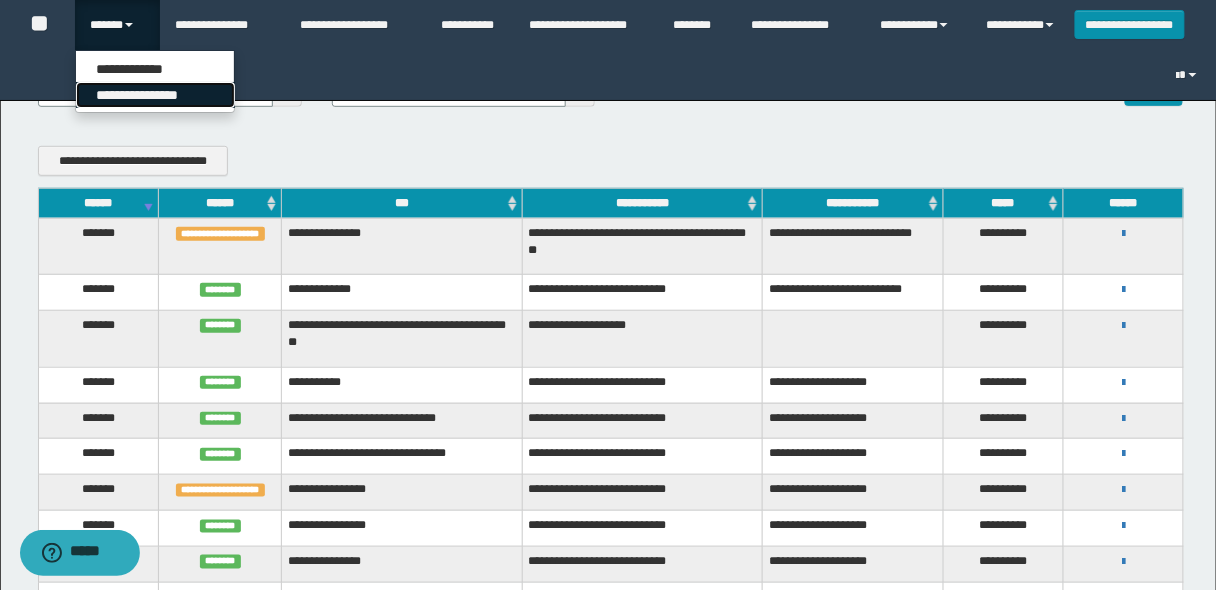 click on "**********" at bounding box center [155, 95] 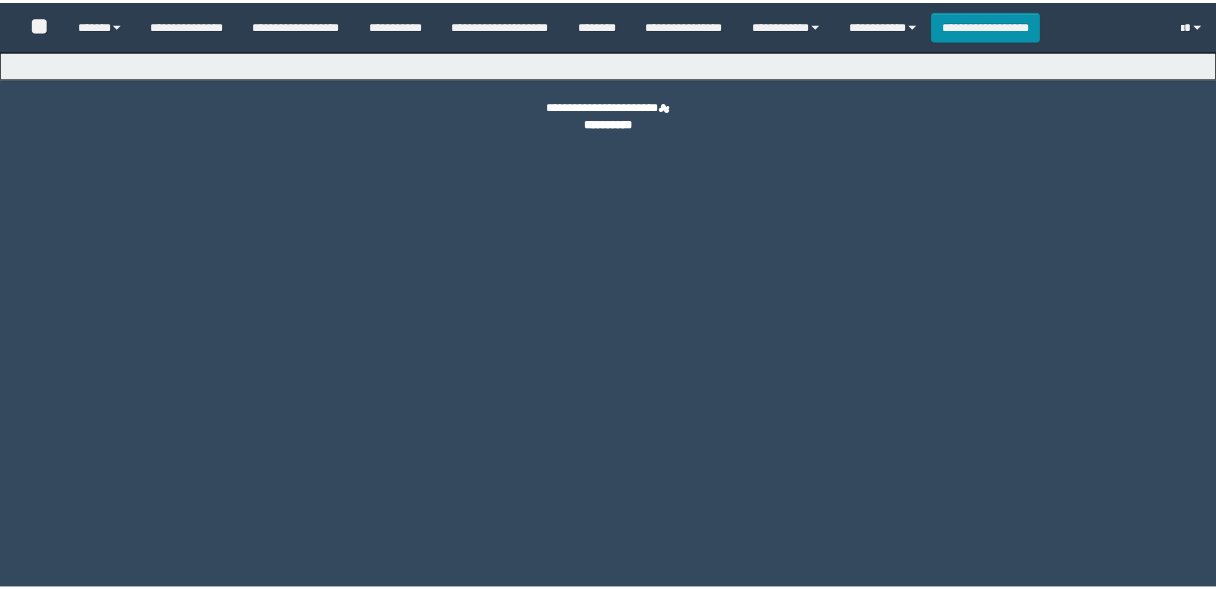 scroll, scrollTop: 0, scrollLeft: 0, axis: both 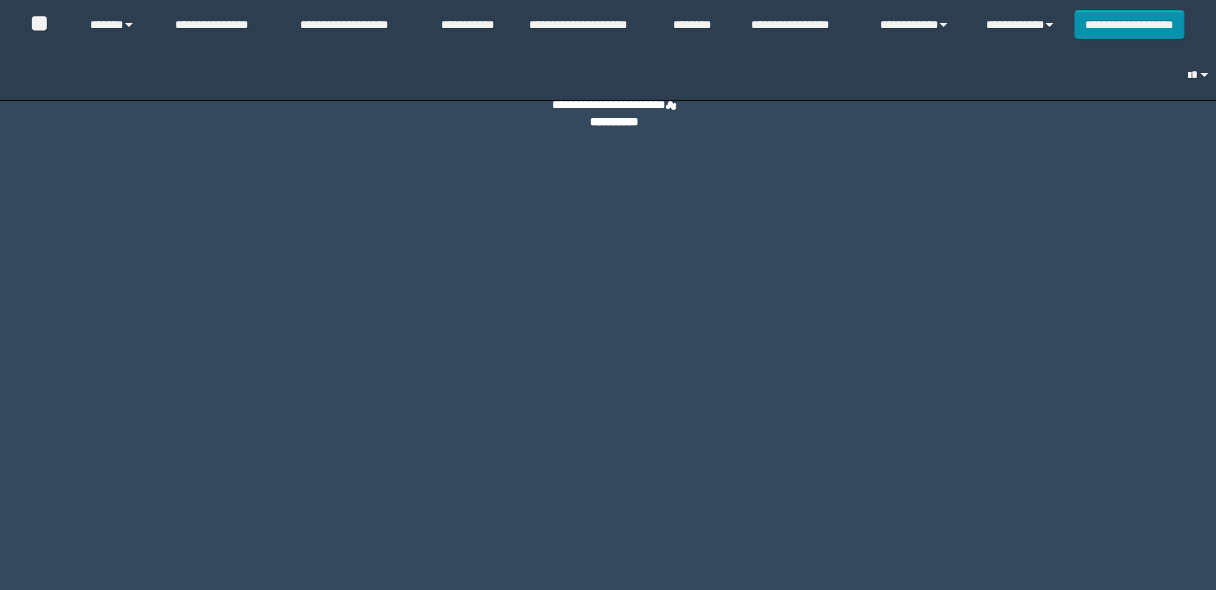 select on "*" 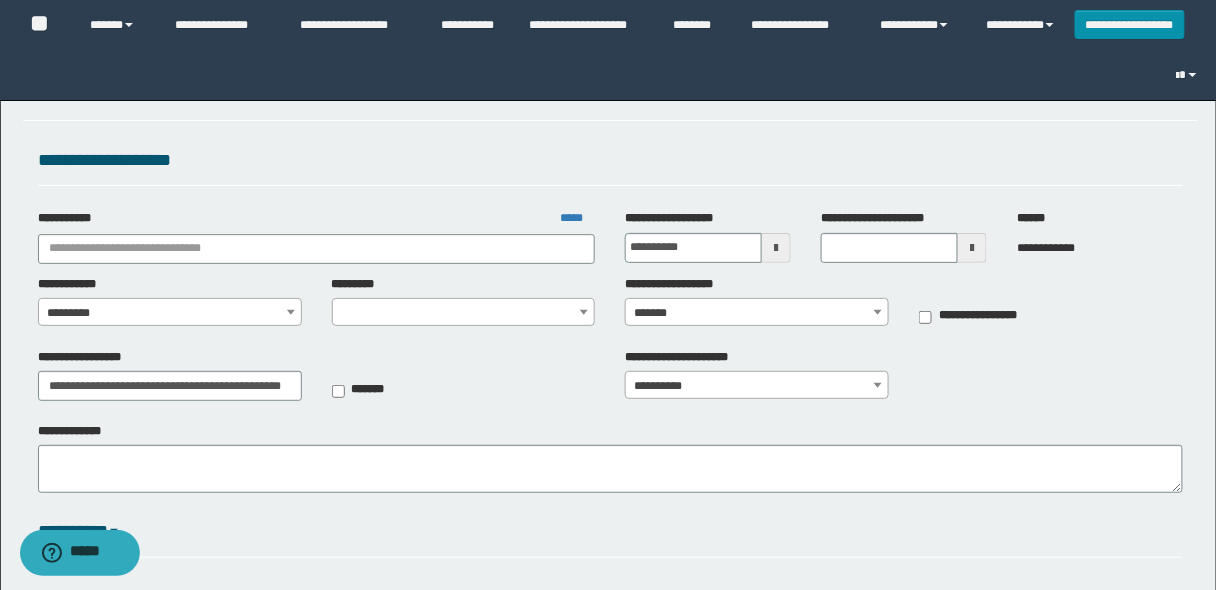type on "**********" 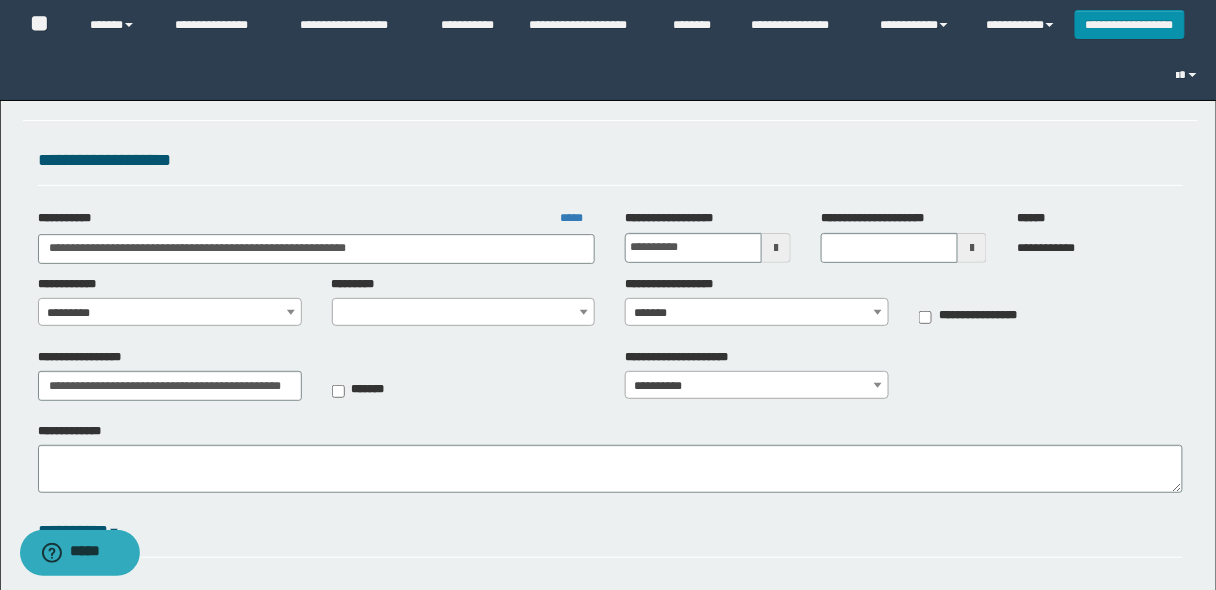 select on "*" 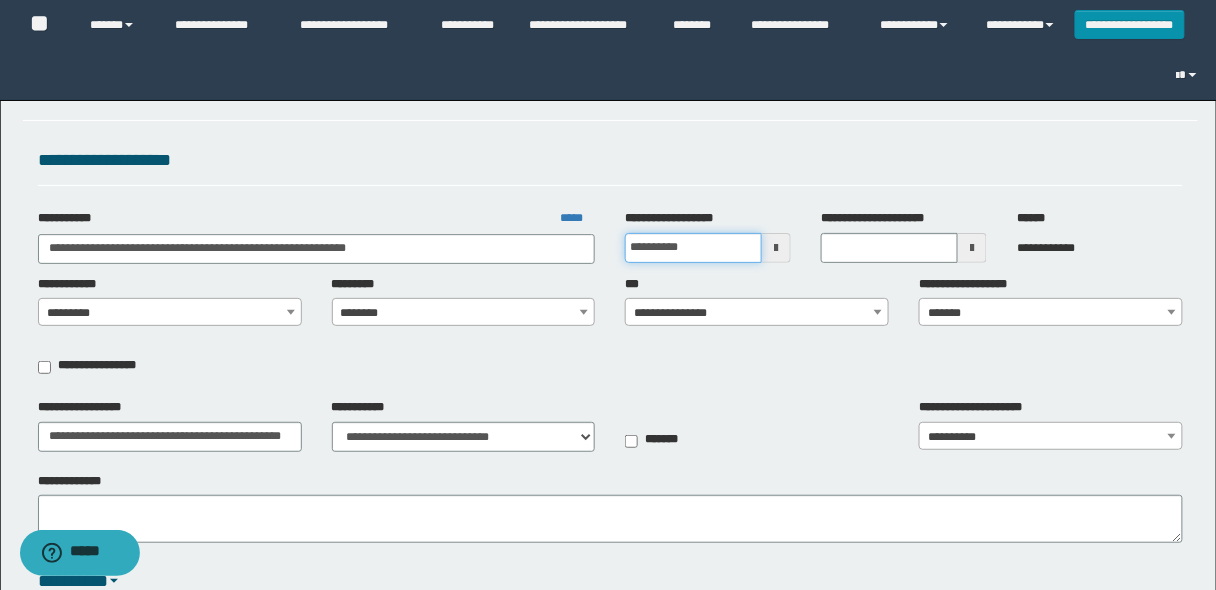 click on "**********" at bounding box center (693, 248) 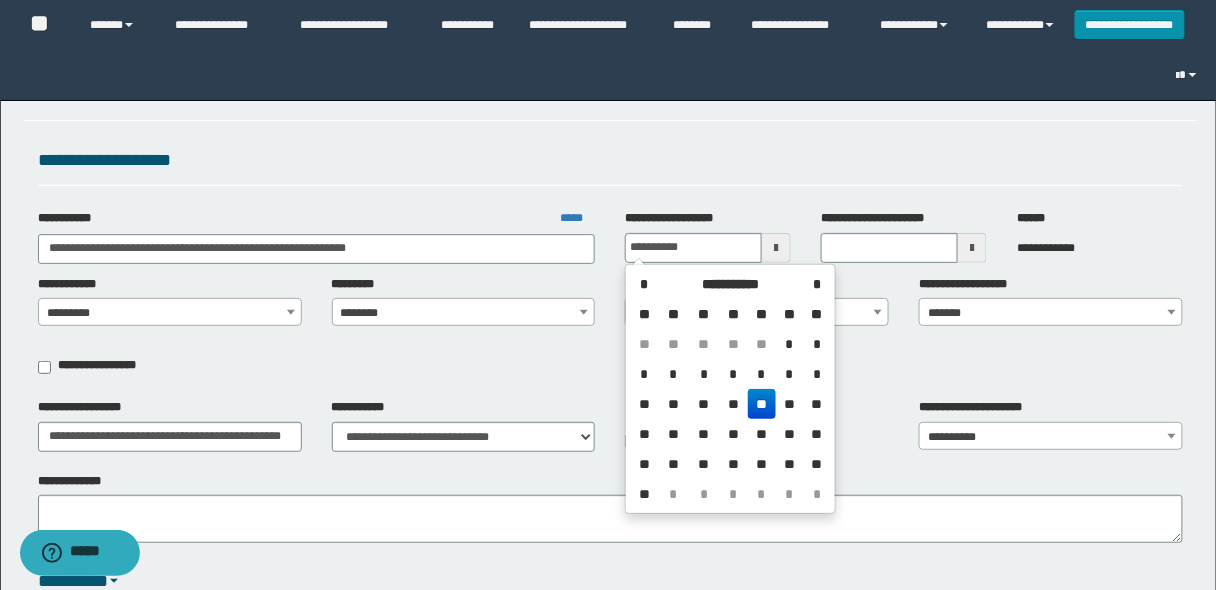 type on "**********" 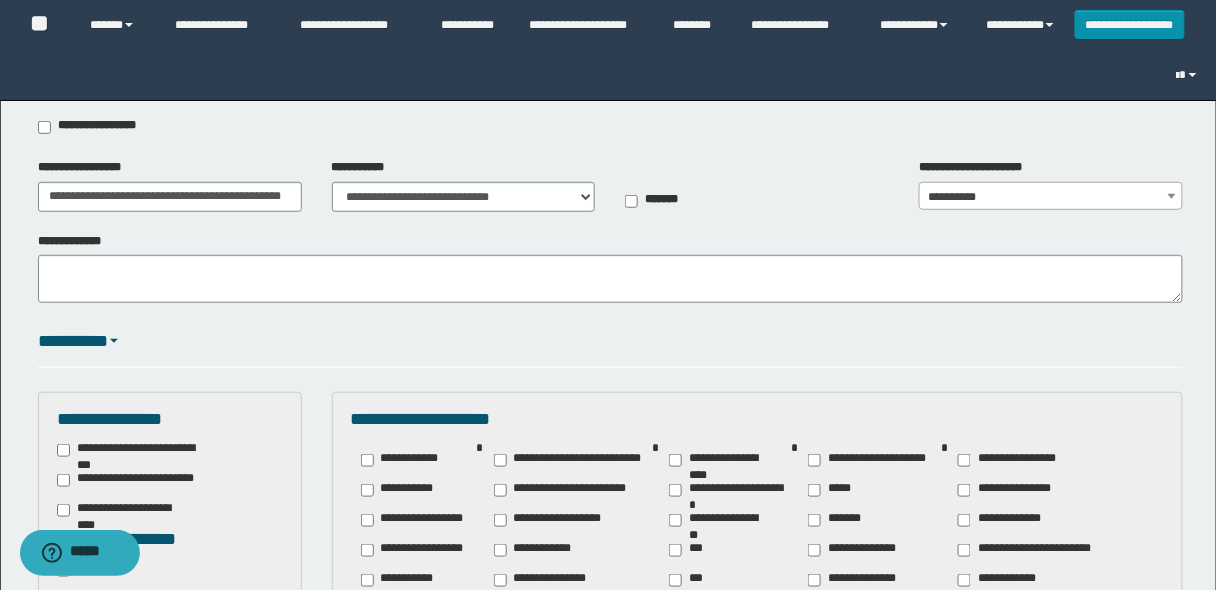 scroll, scrollTop: 0, scrollLeft: 0, axis: both 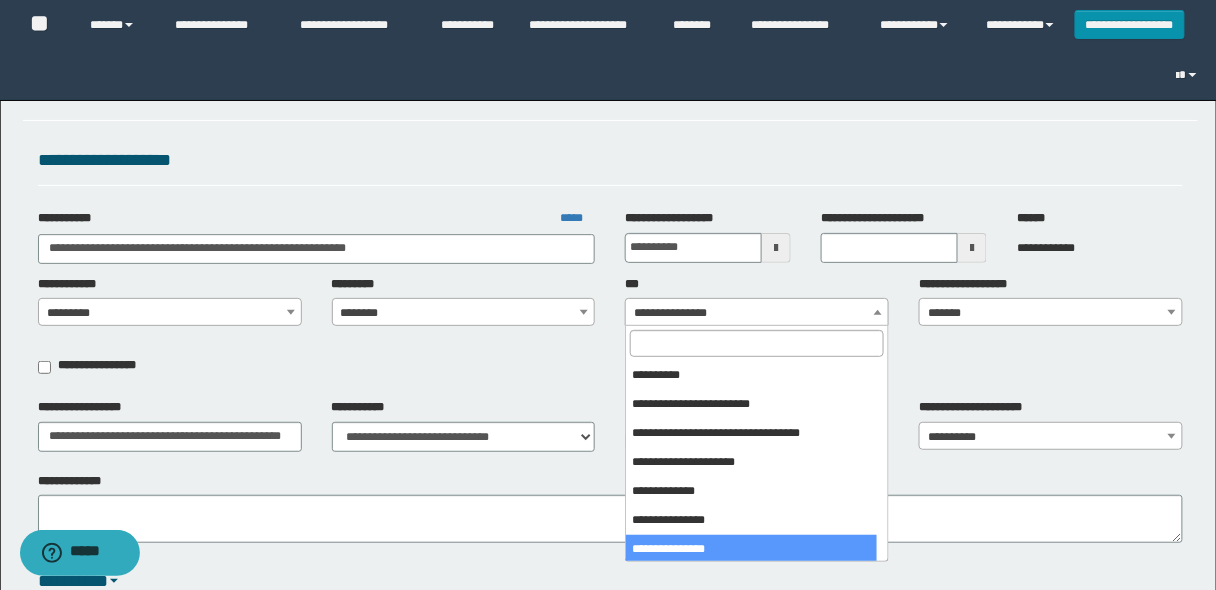 click on "**********" at bounding box center [757, 313] 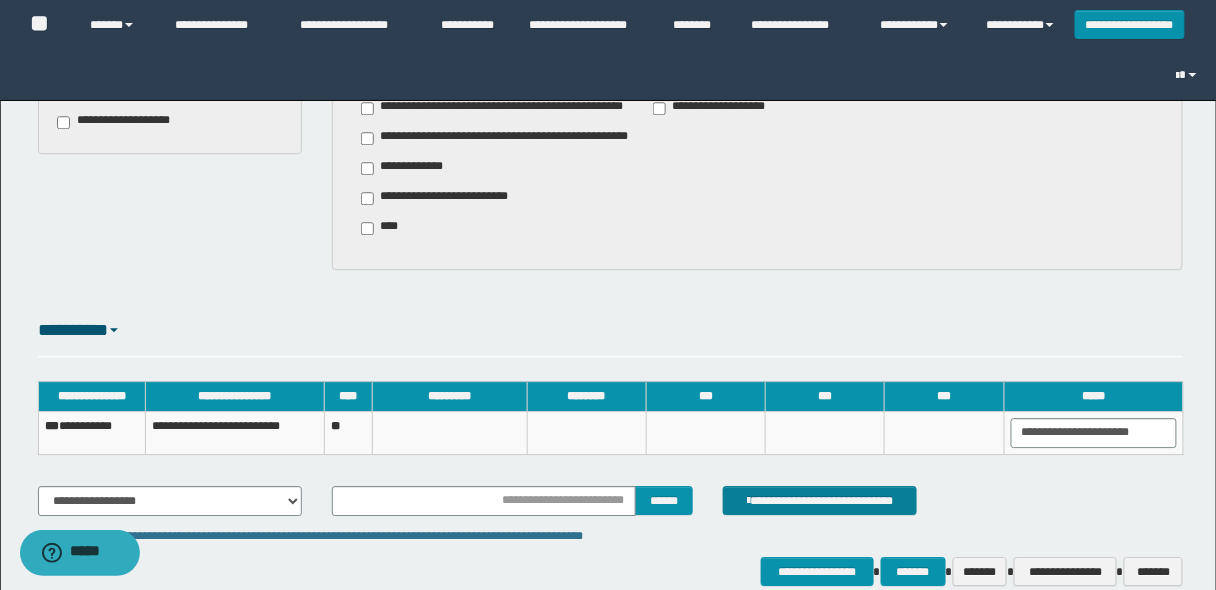 scroll, scrollTop: 1360, scrollLeft: 0, axis: vertical 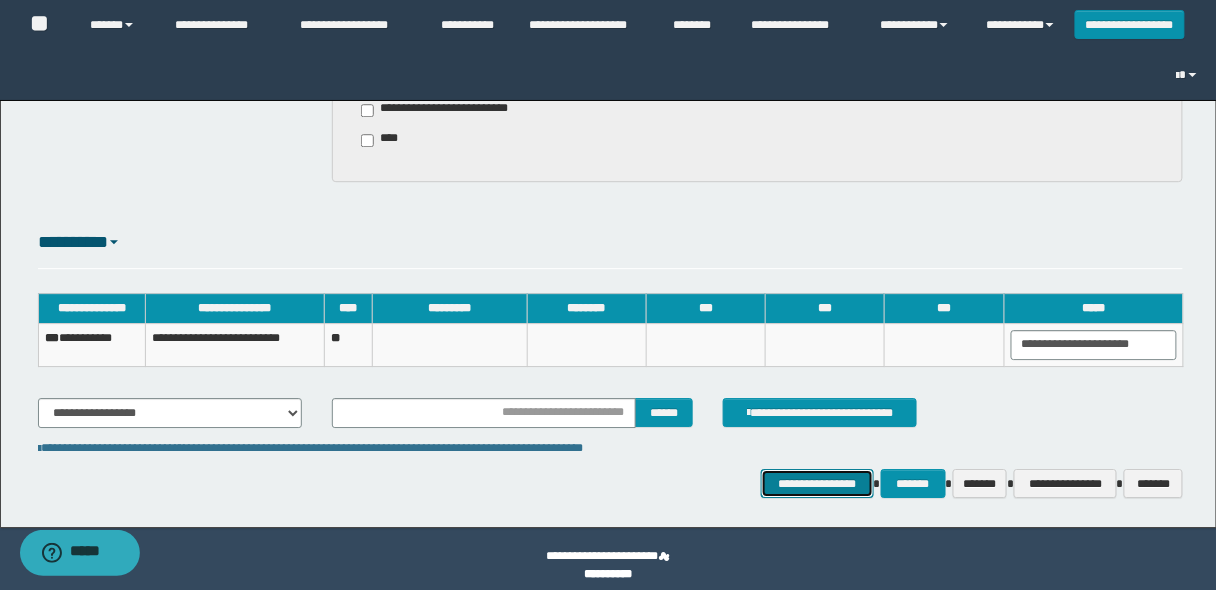 click on "**********" at bounding box center (817, 483) 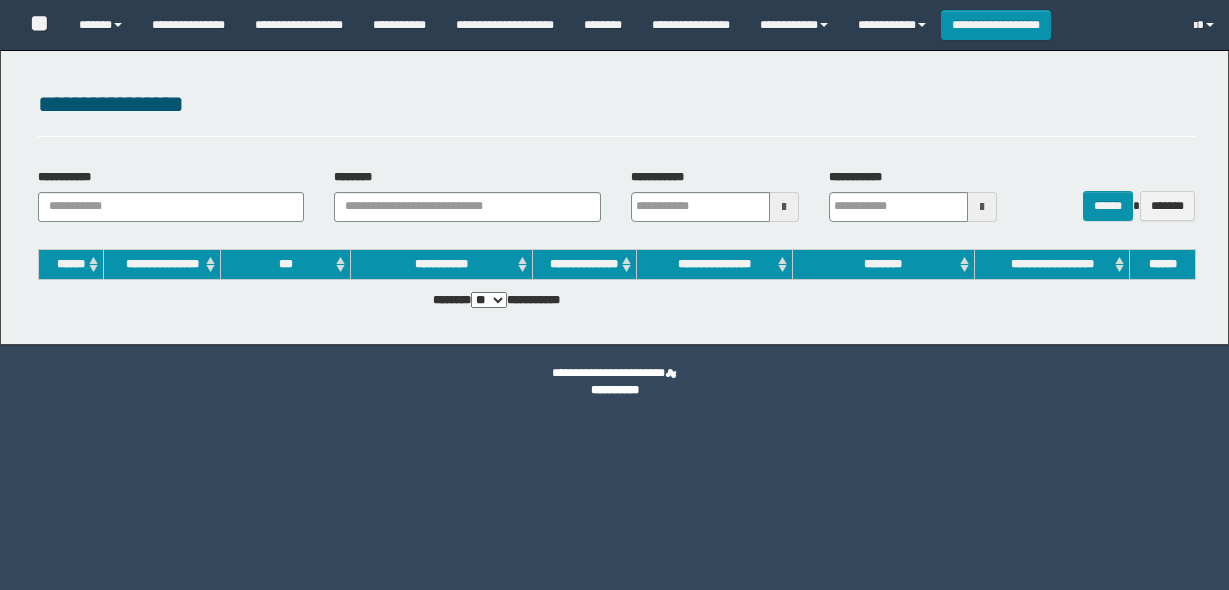 scroll, scrollTop: 0, scrollLeft: 0, axis: both 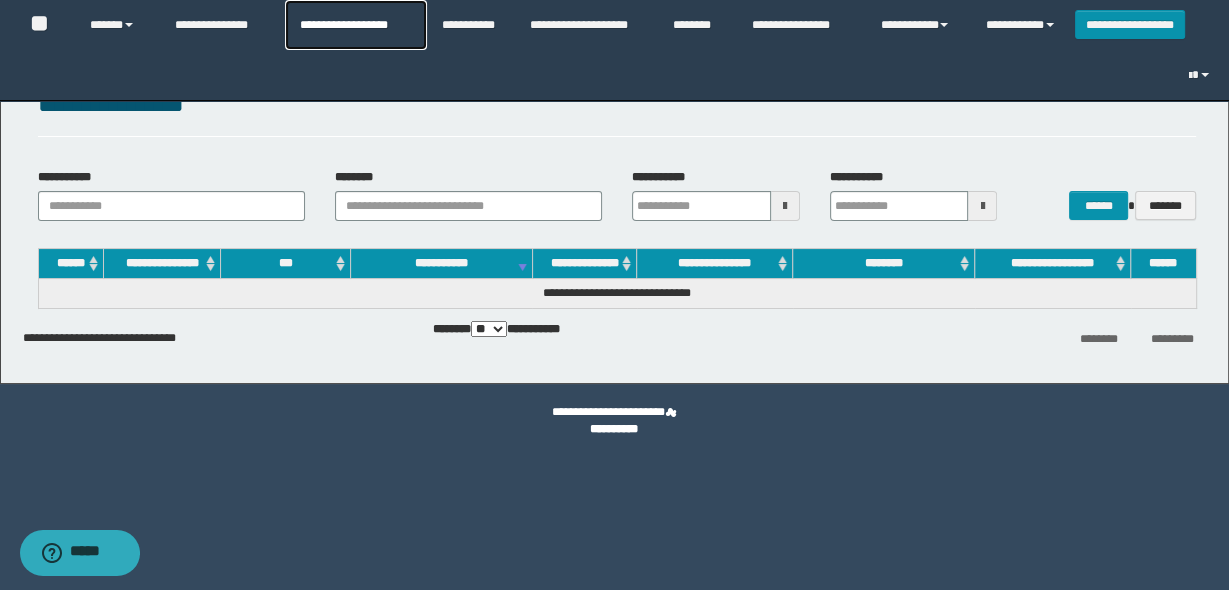 click on "**********" at bounding box center (355, 25) 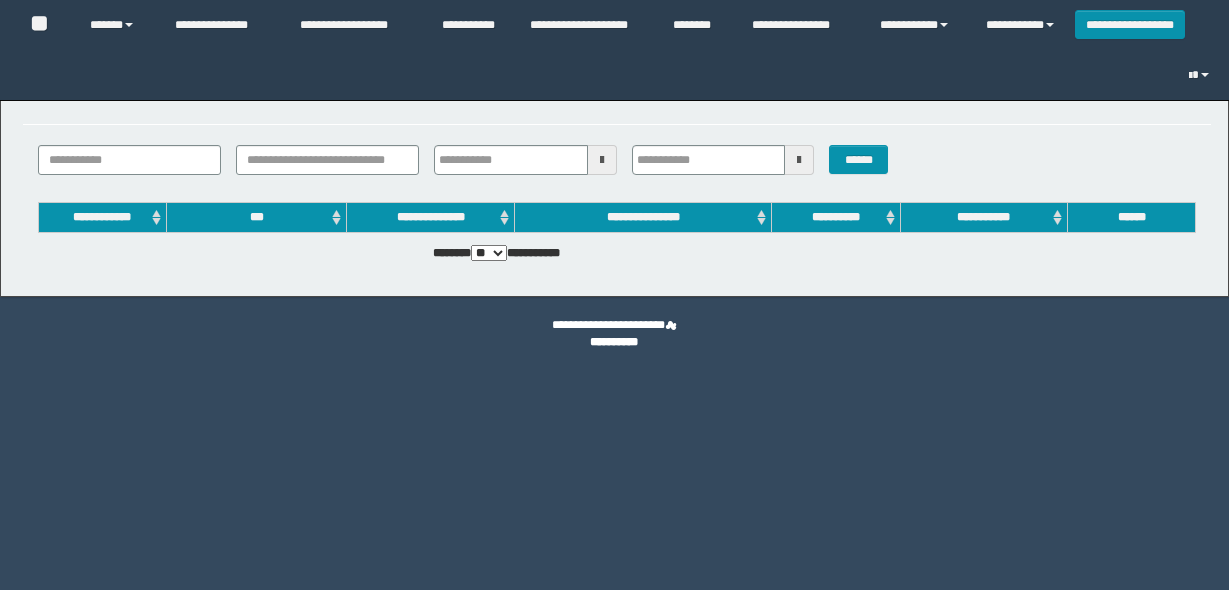 scroll, scrollTop: 0, scrollLeft: 0, axis: both 